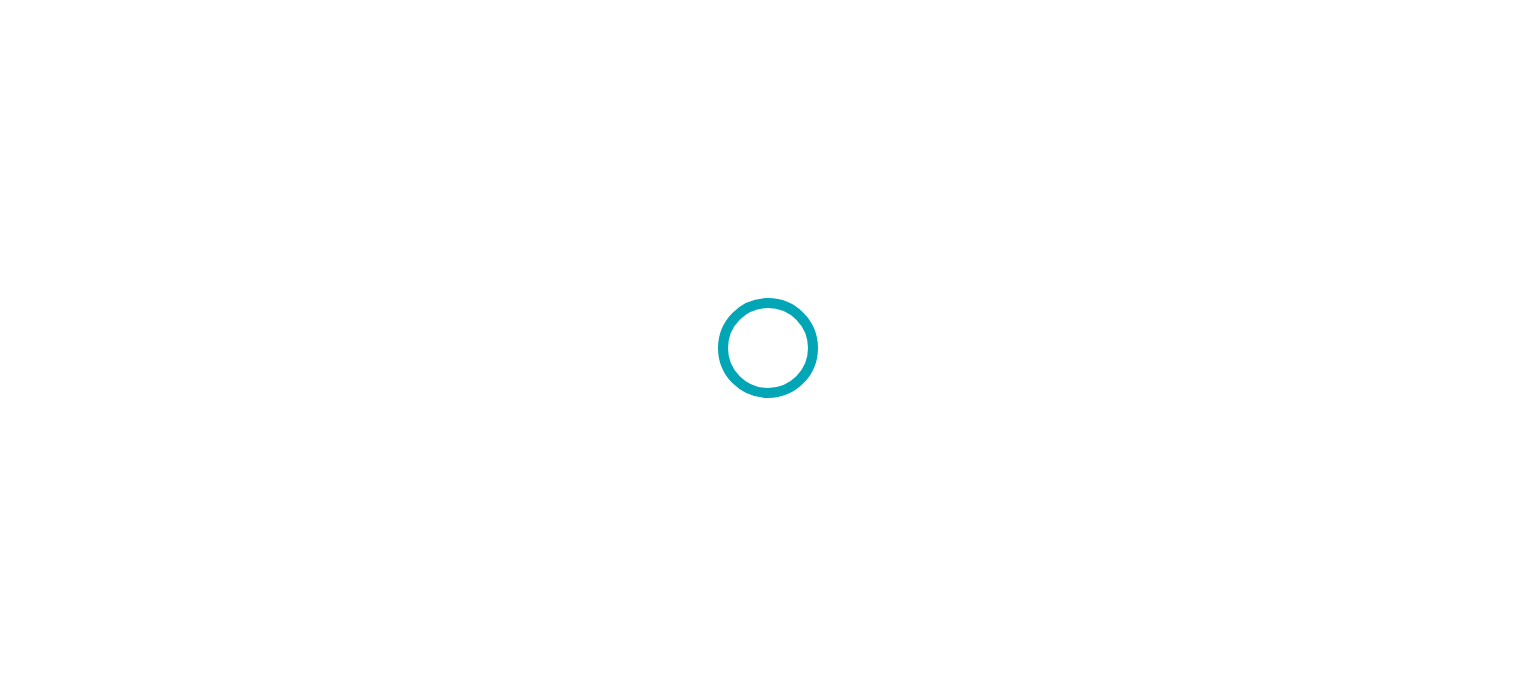 scroll, scrollTop: 0, scrollLeft: 0, axis: both 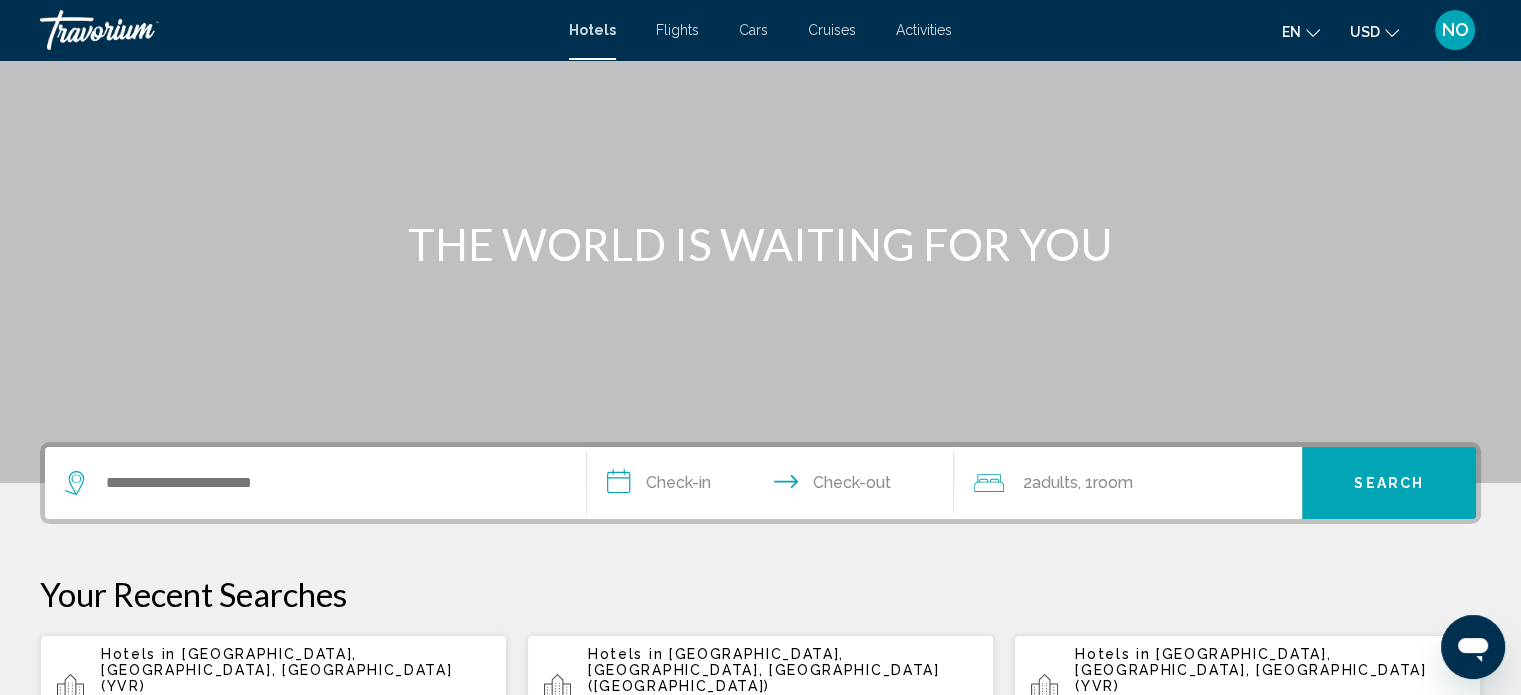 click on ", 1  Room rooms" 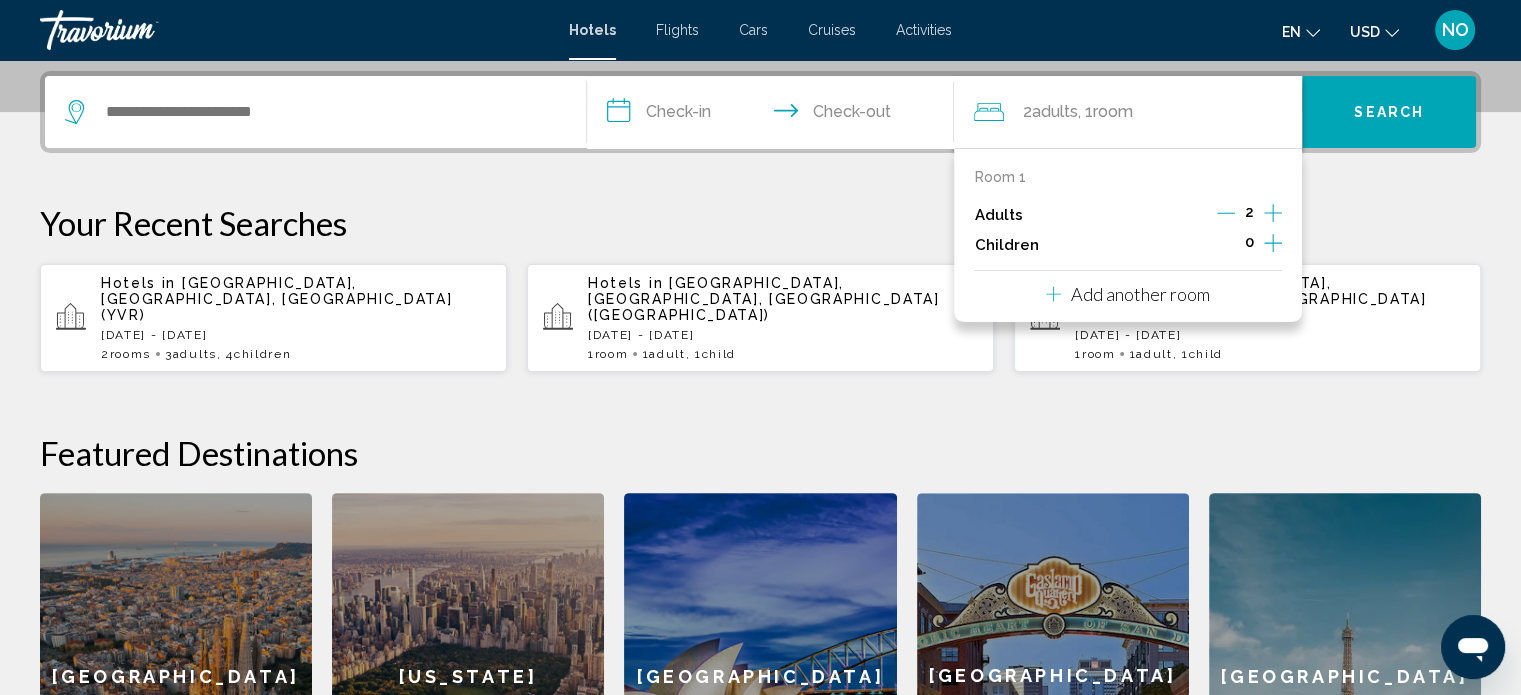 scroll, scrollTop: 493, scrollLeft: 0, axis: vertical 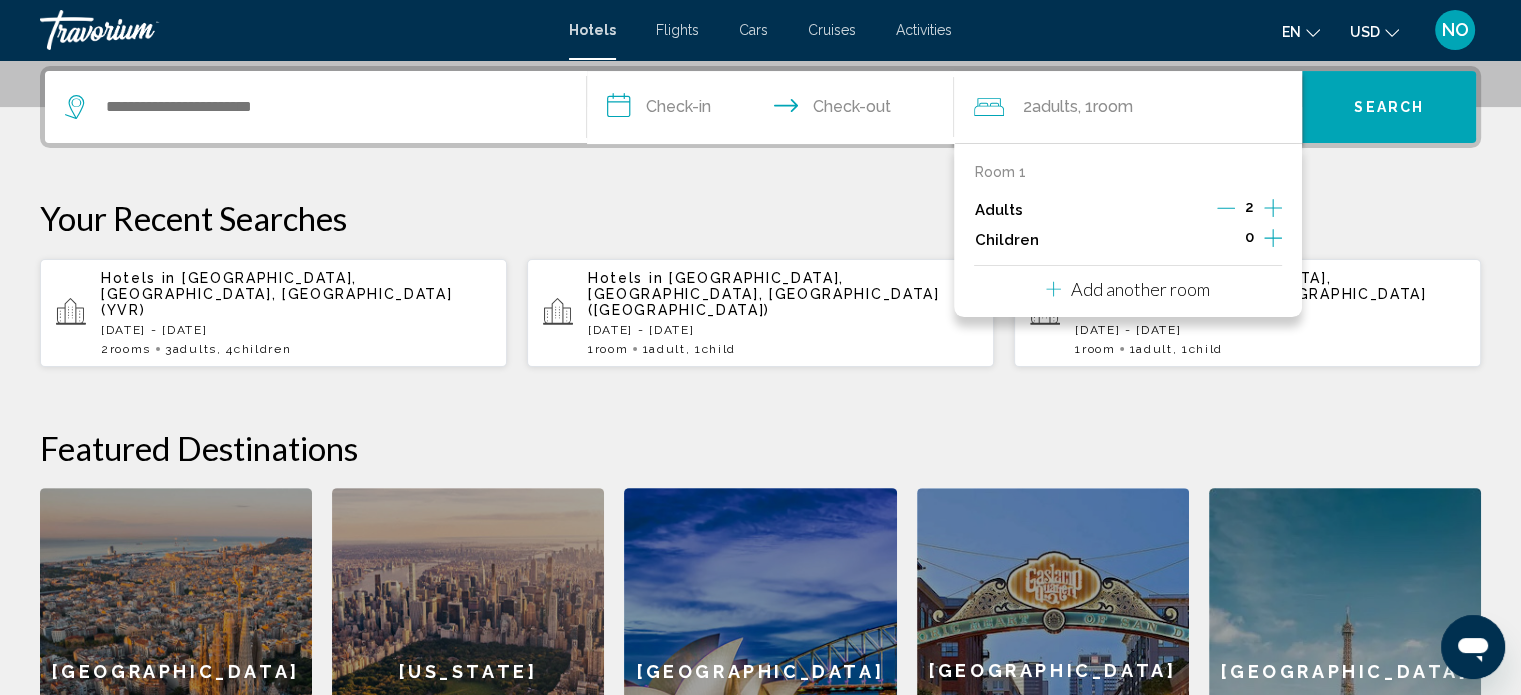 click 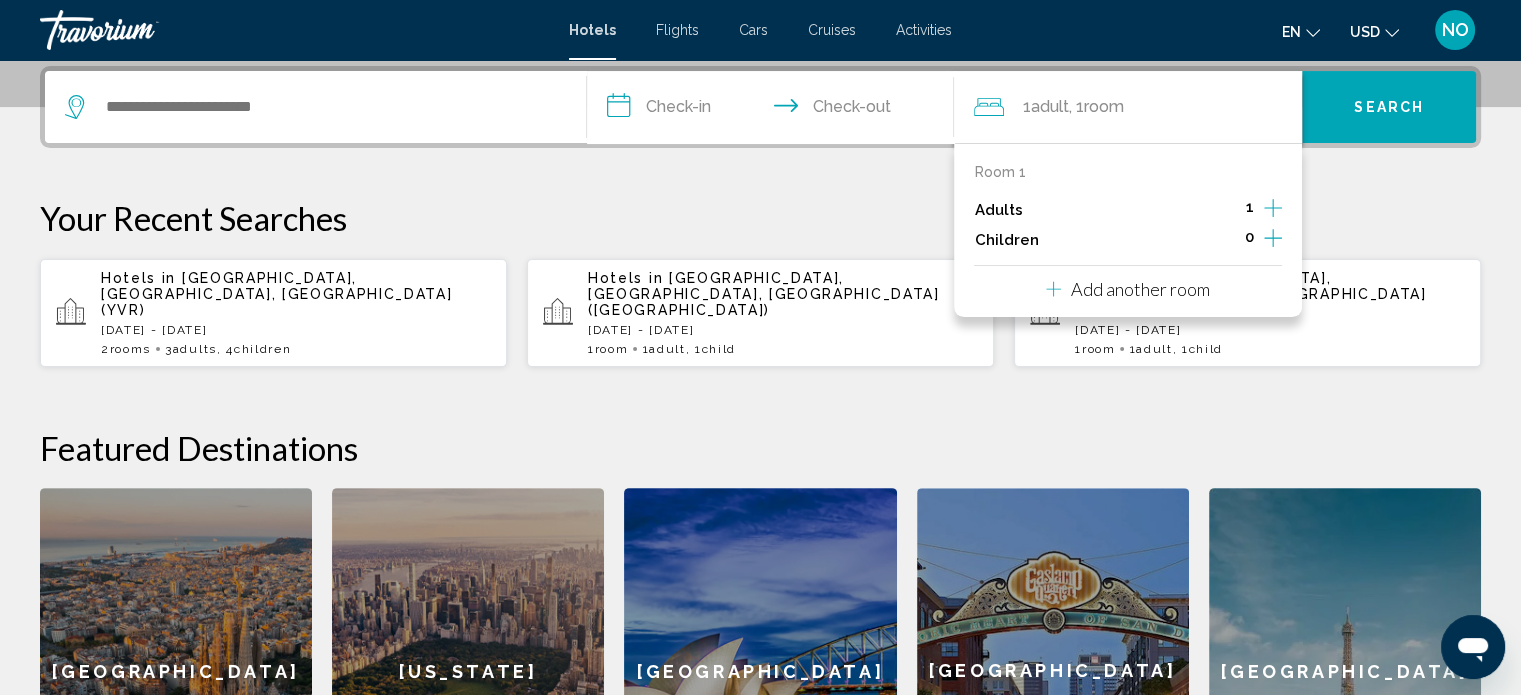 click 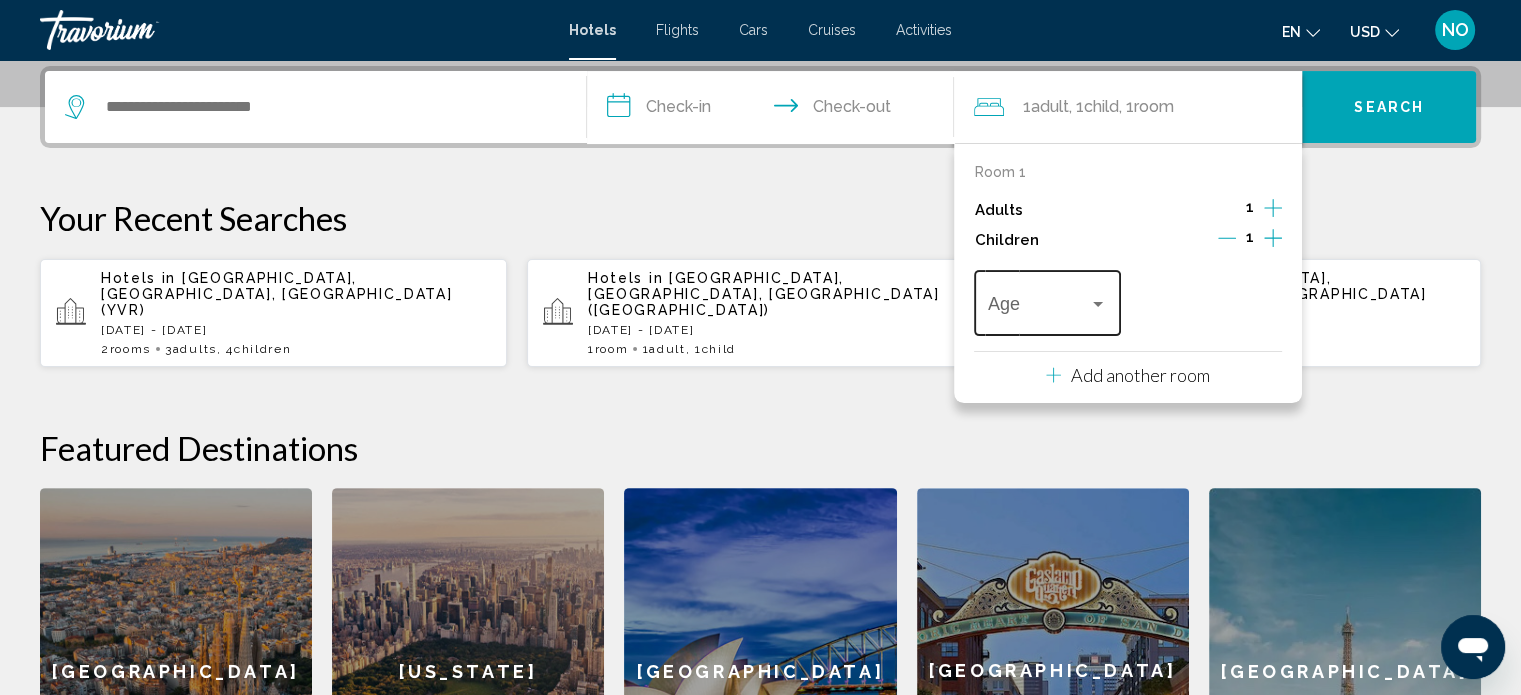 click at bounding box center [1038, 308] 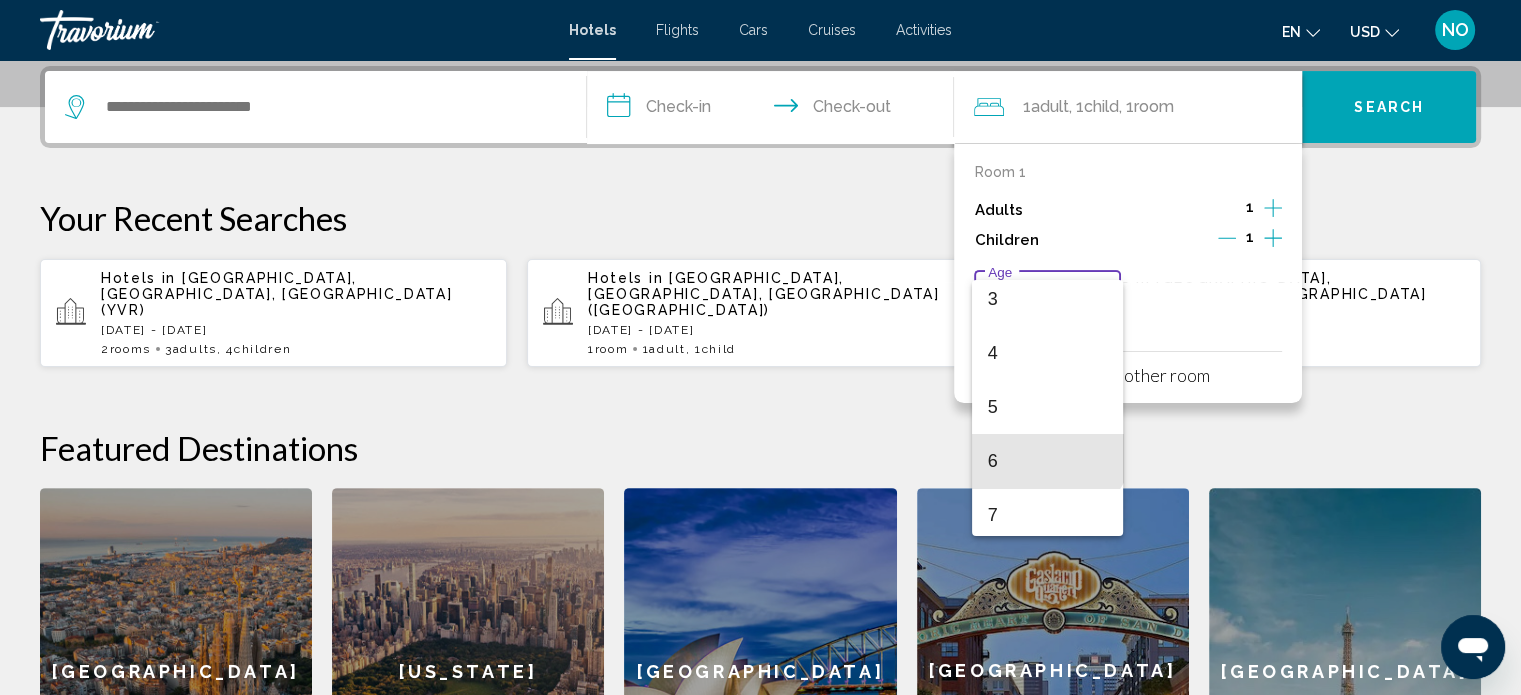 scroll, scrollTop: 229, scrollLeft: 0, axis: vertical 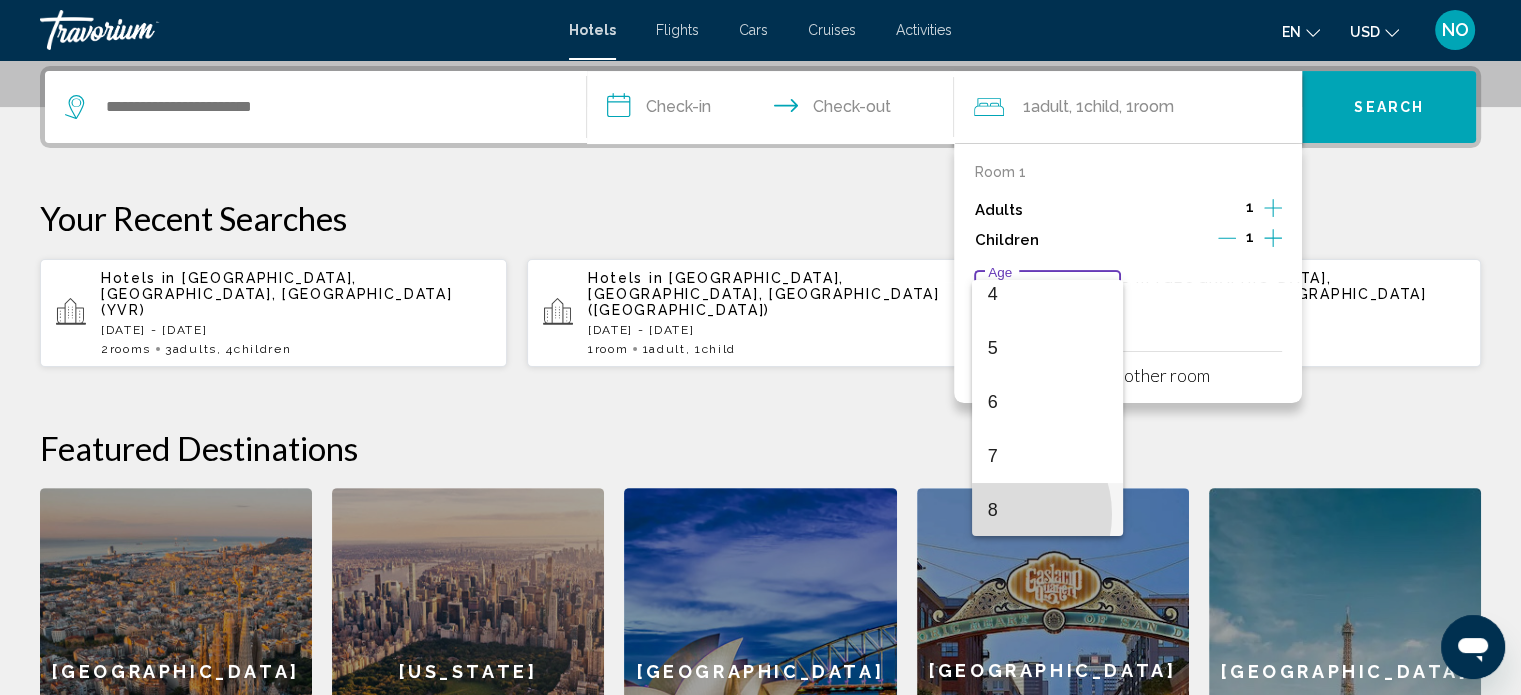 click on "8" at bounding box center [1047, 510] 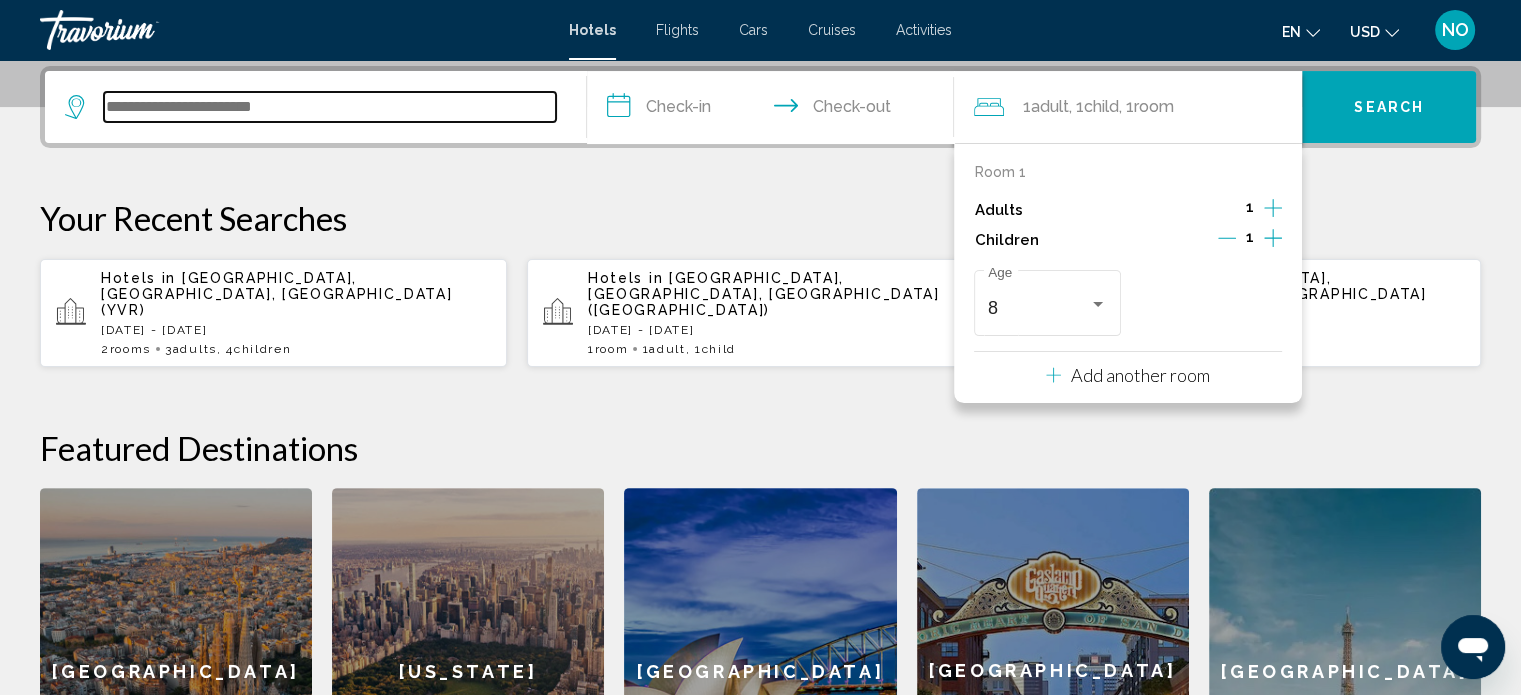 click at bounding box center (330, 107) 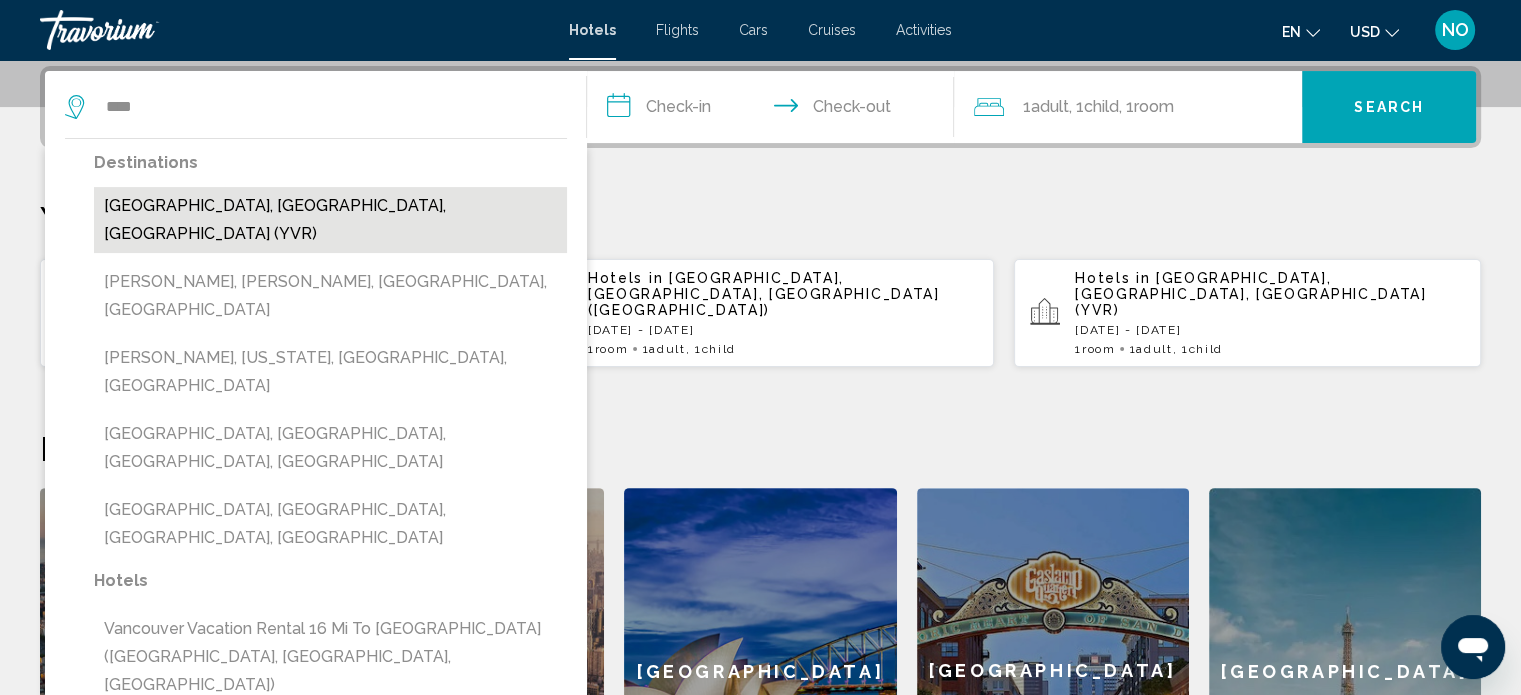 click on "[GEOGRAPHIC_DATA], [GEOGRAPHIC_DATA], [GEOGRAPHIC_DATA] (YVR)" at bounding box center (330, 220) 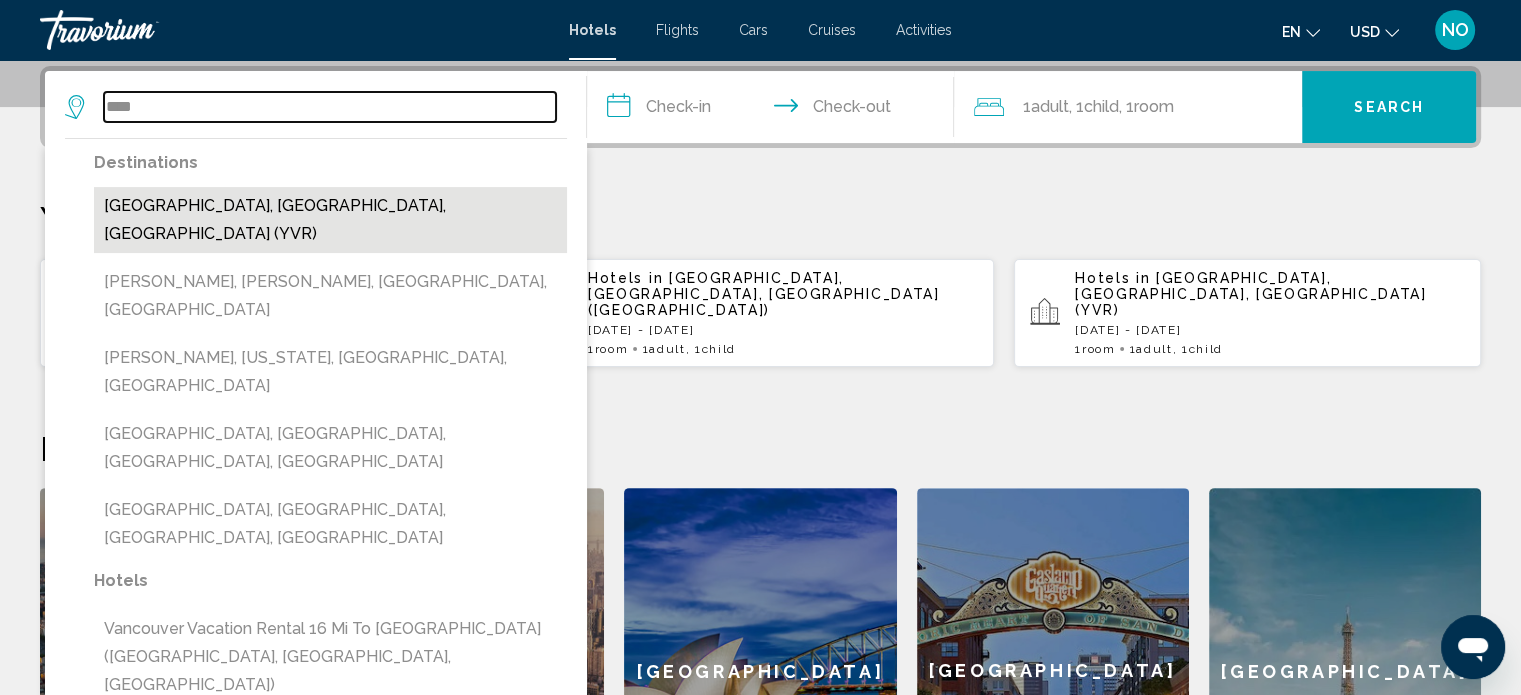 type on "**********" 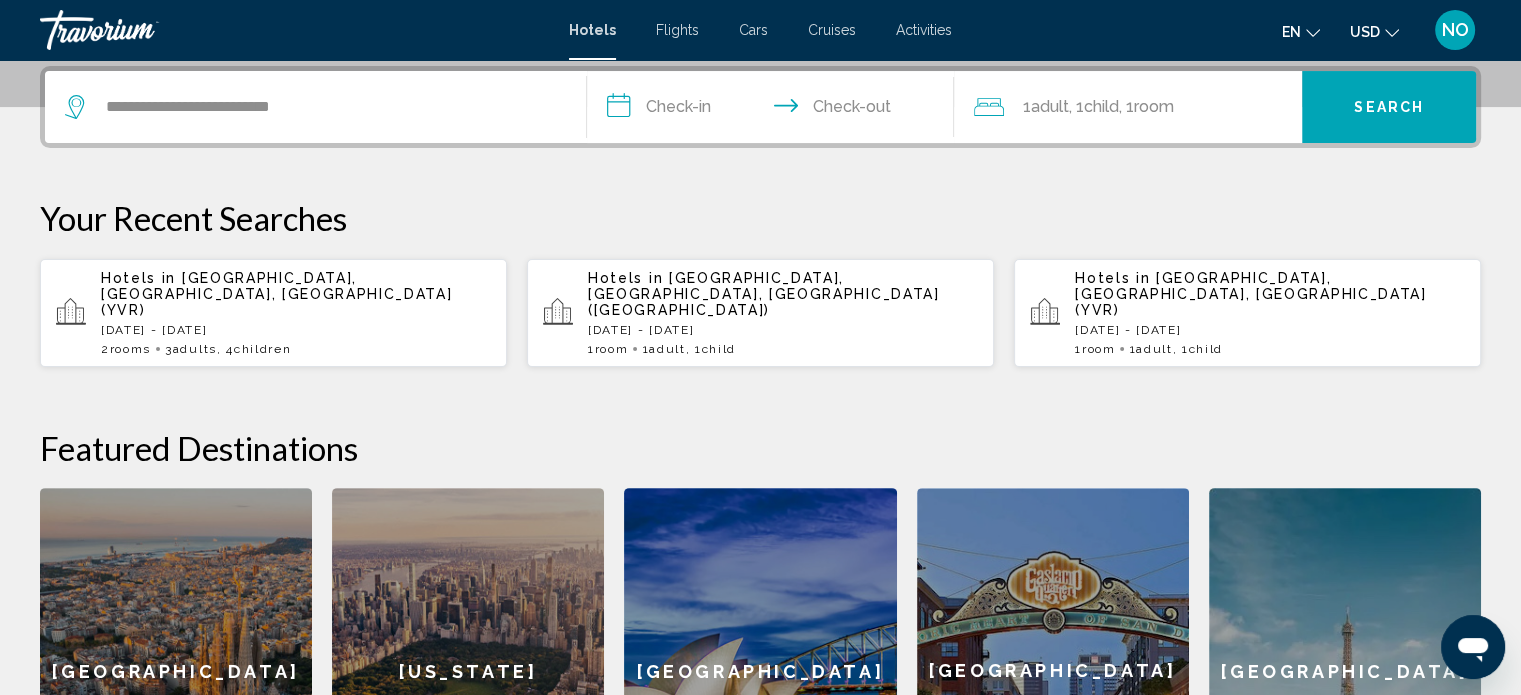 click on "**********" at bounding box center [775, 110] 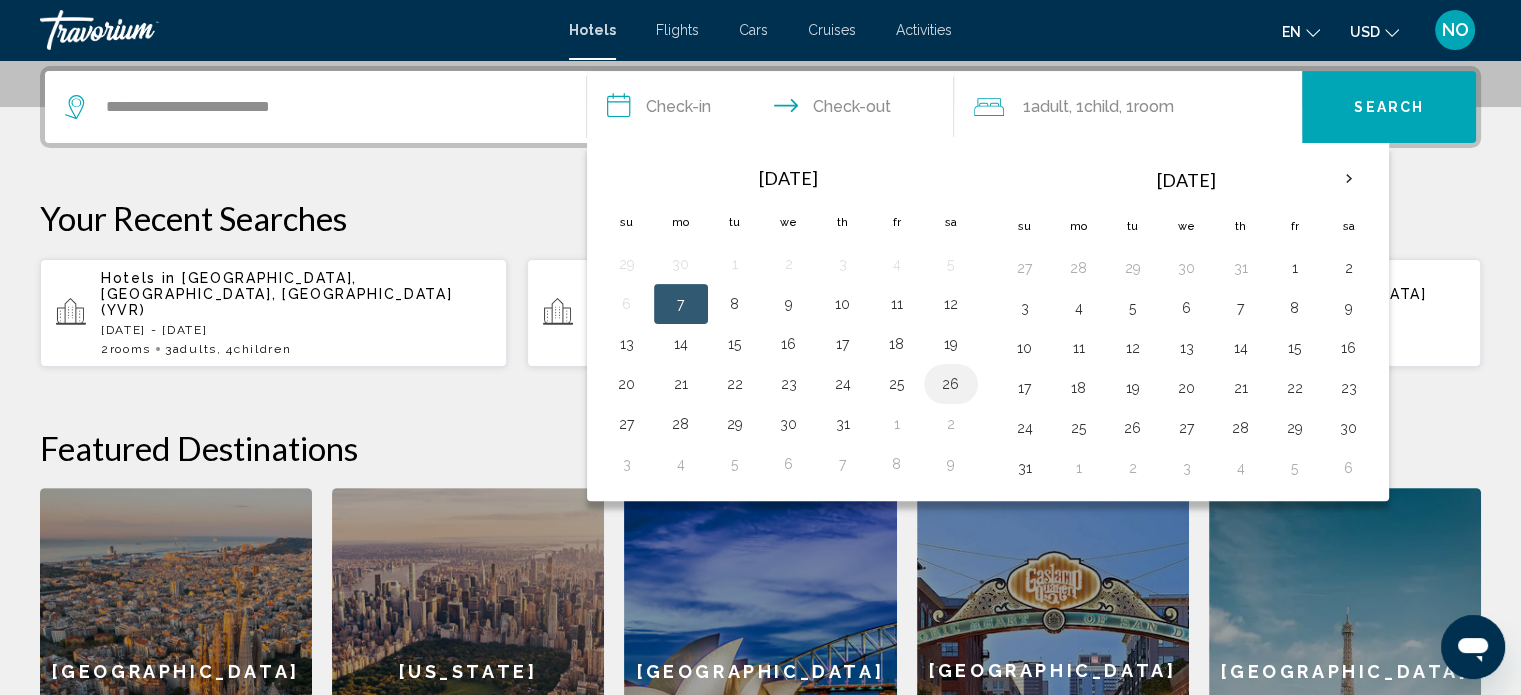 click on "26" at bounding box center [951, 384] 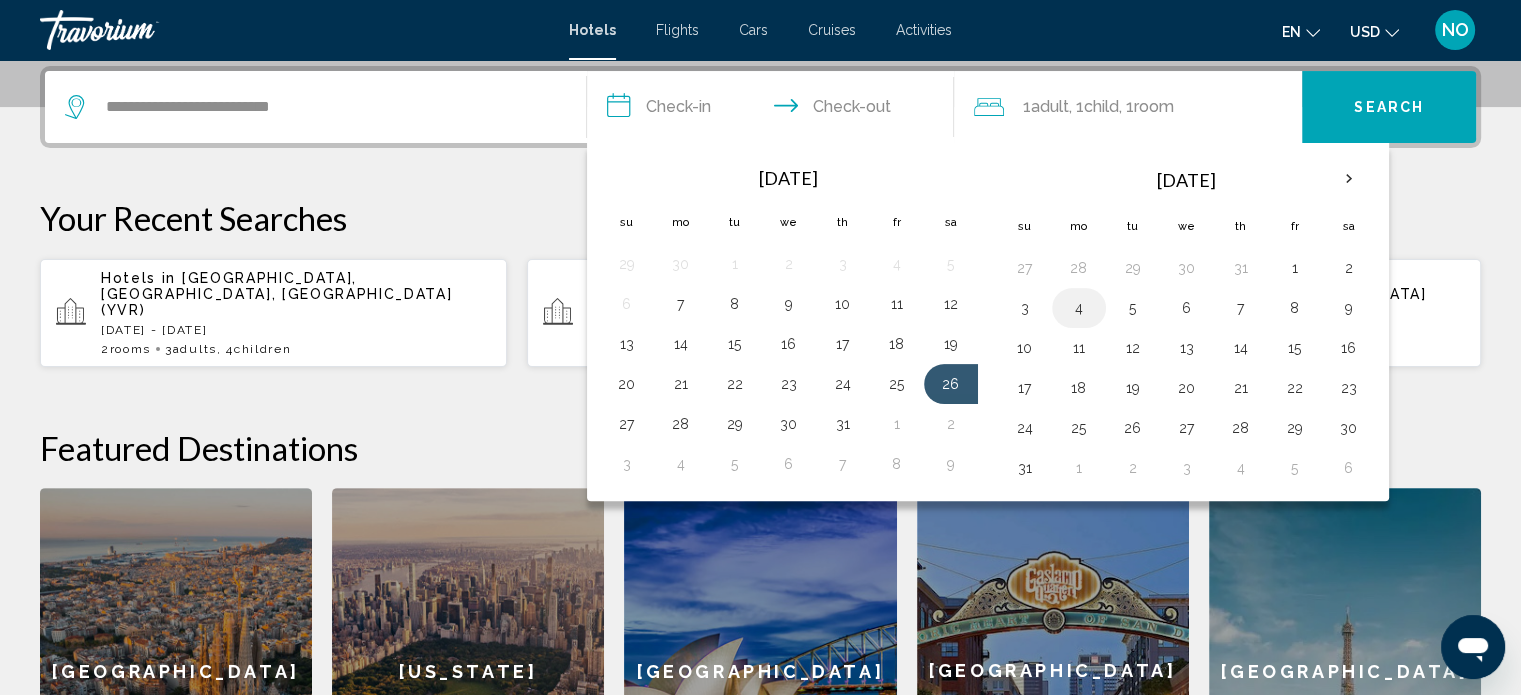 click on "4" at bounding box center (1079, 308) 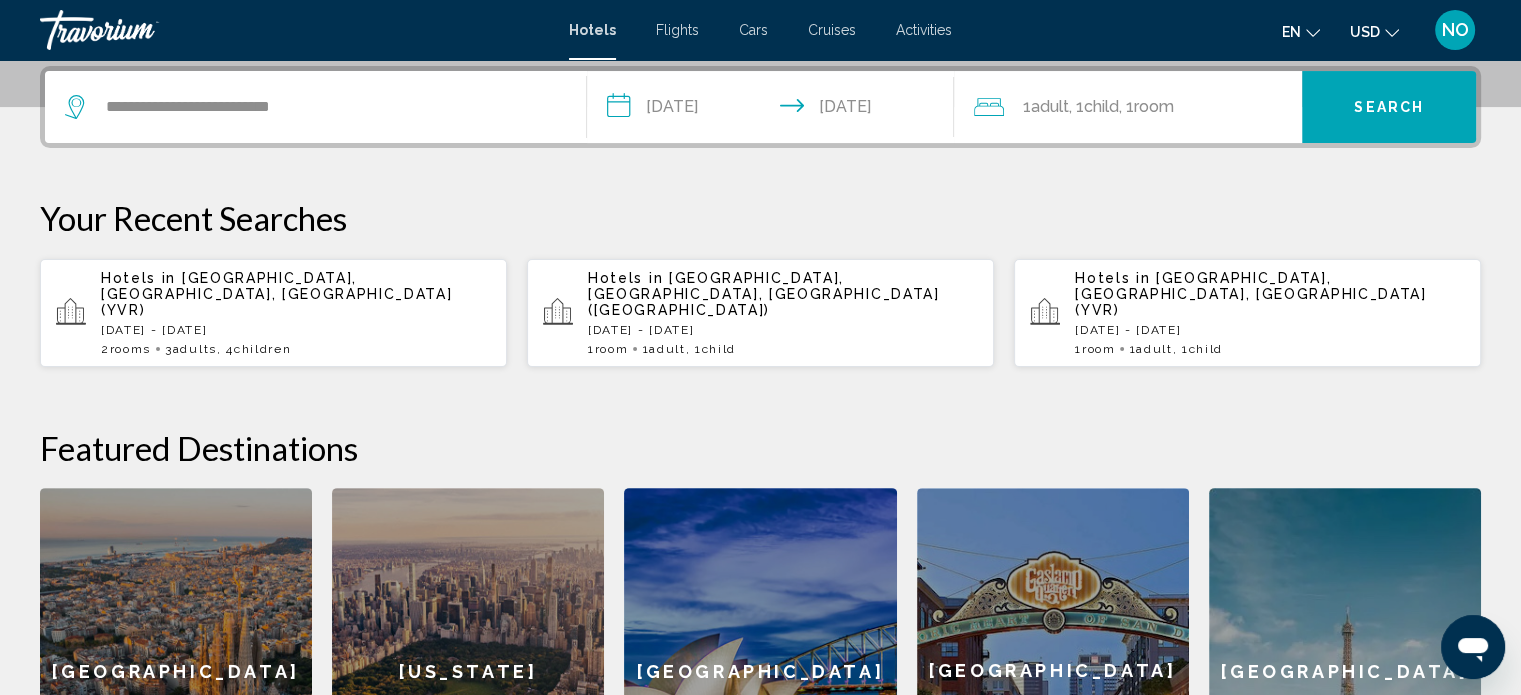 click on "Search" at bounding box center (1389, 108) 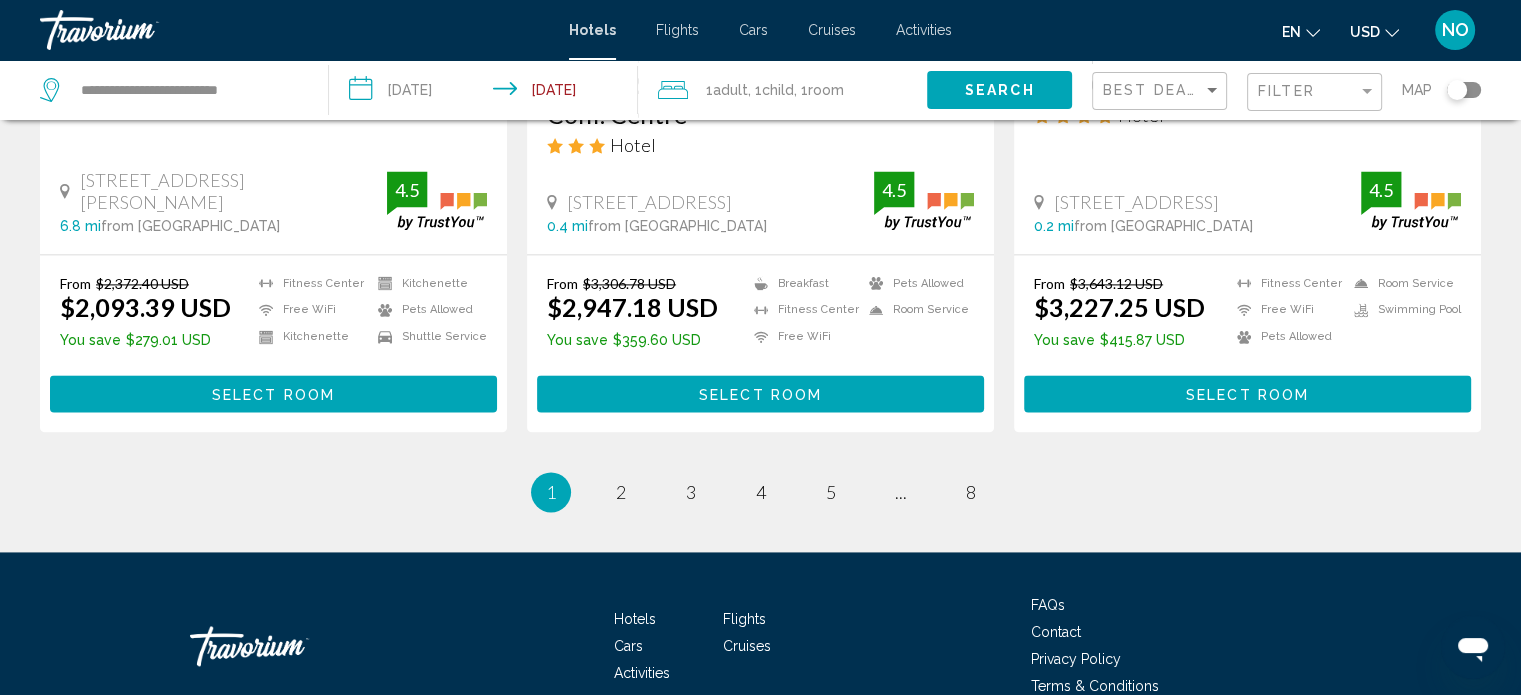 scroll, scrollTop: 2728, scrollLeft: 0, axis: vertical 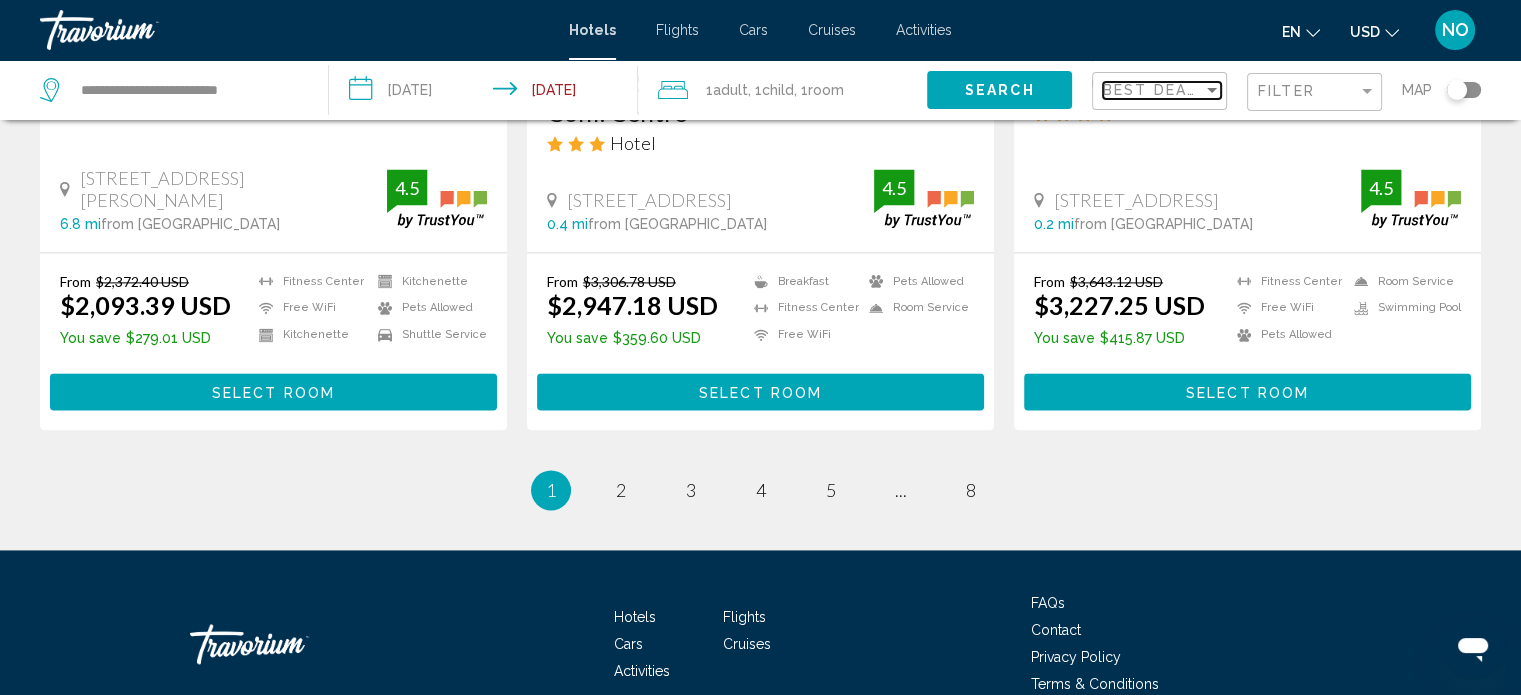 click at bounding box center (1212, 90) 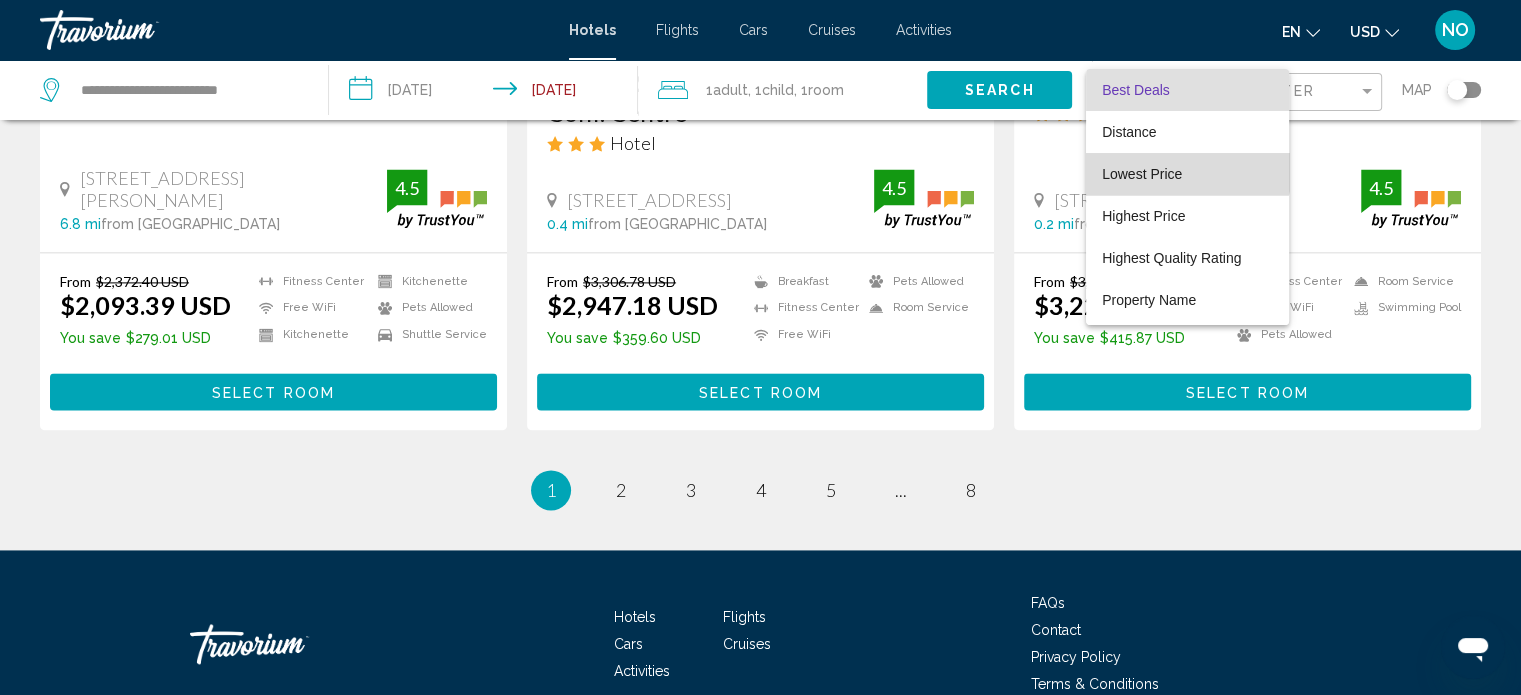 click on "Lowest Price" at bounding box center (1142, 174) 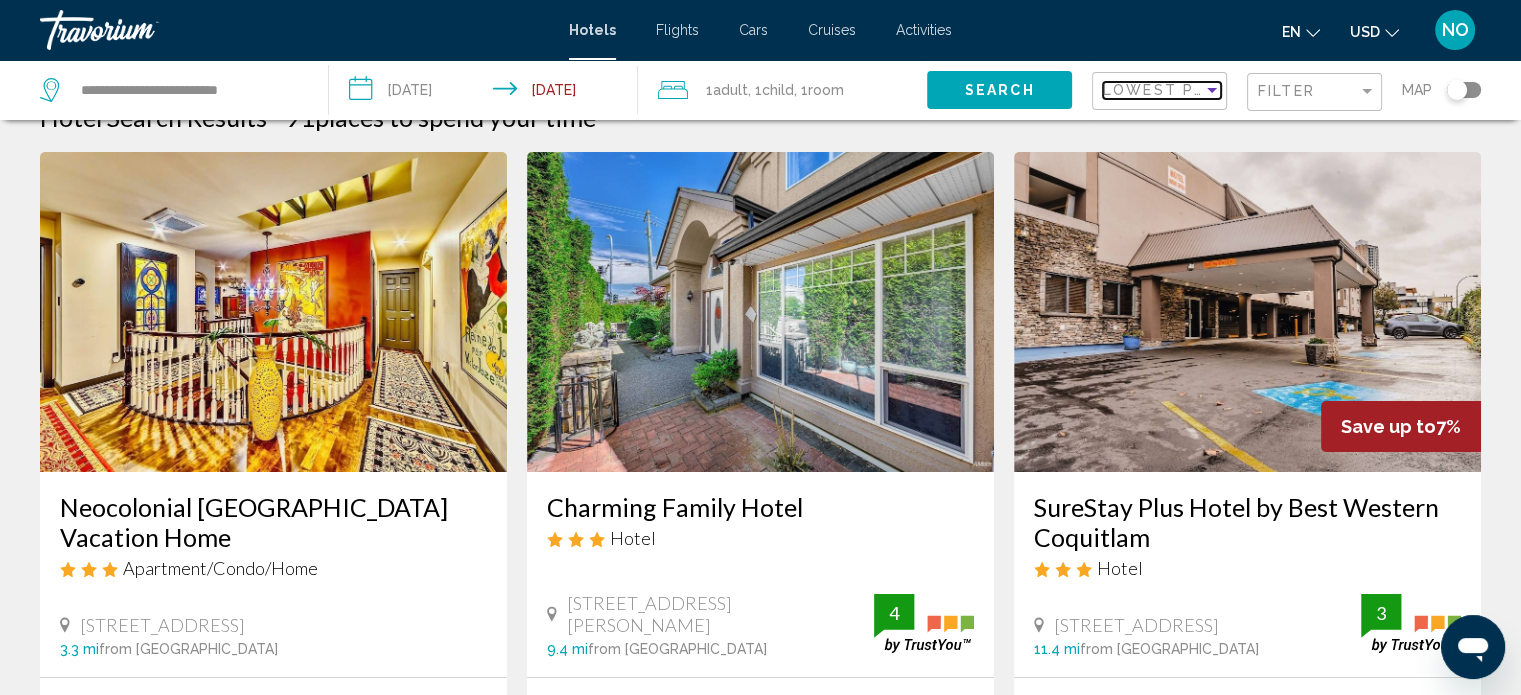 scroll, scrollTop: 0, scrollLeft: 0, axis: both 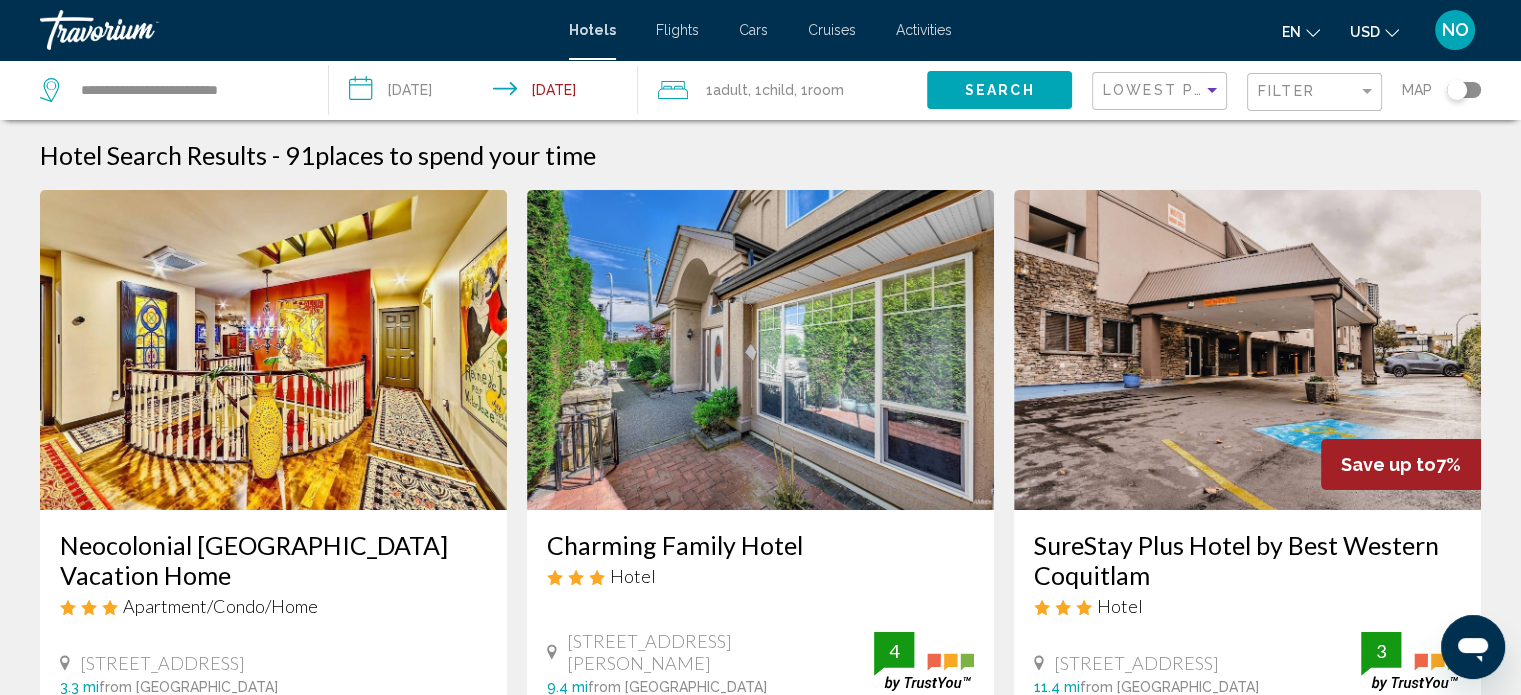 click 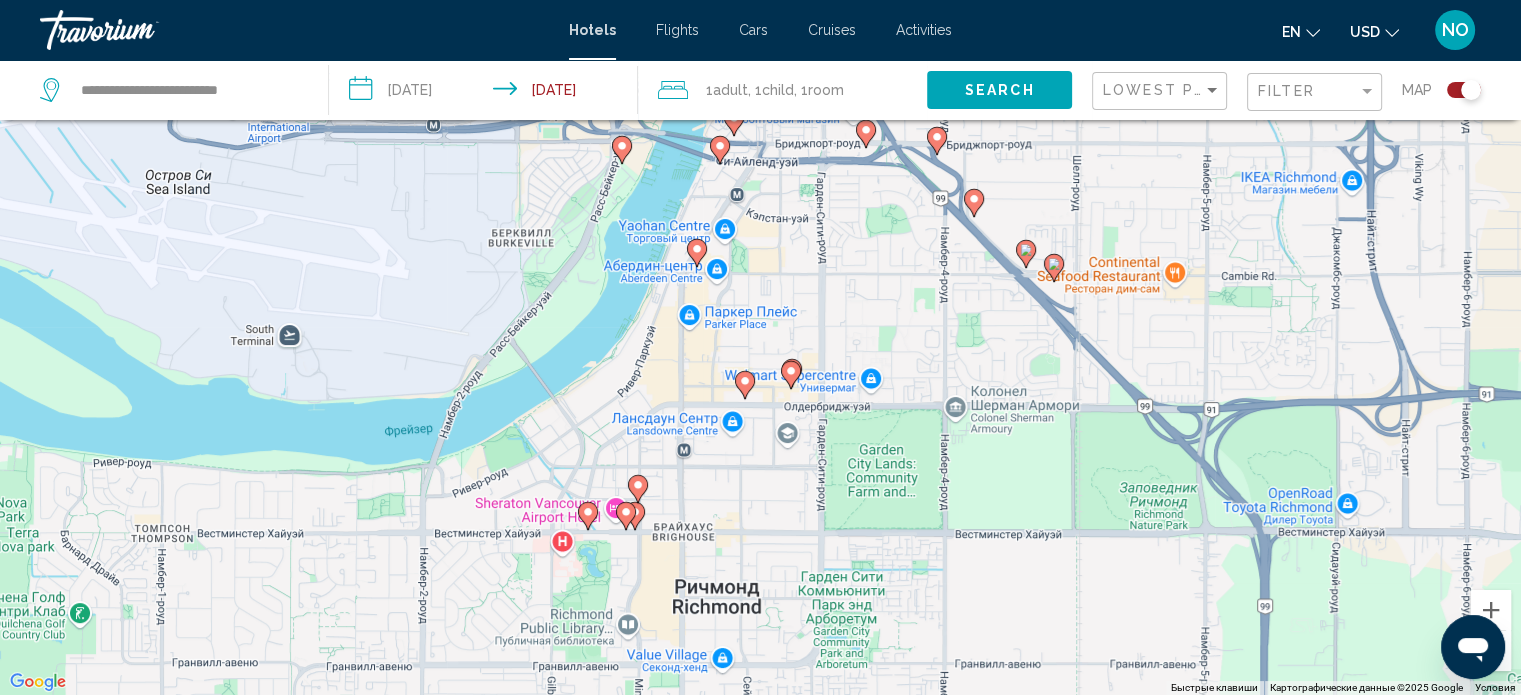 click 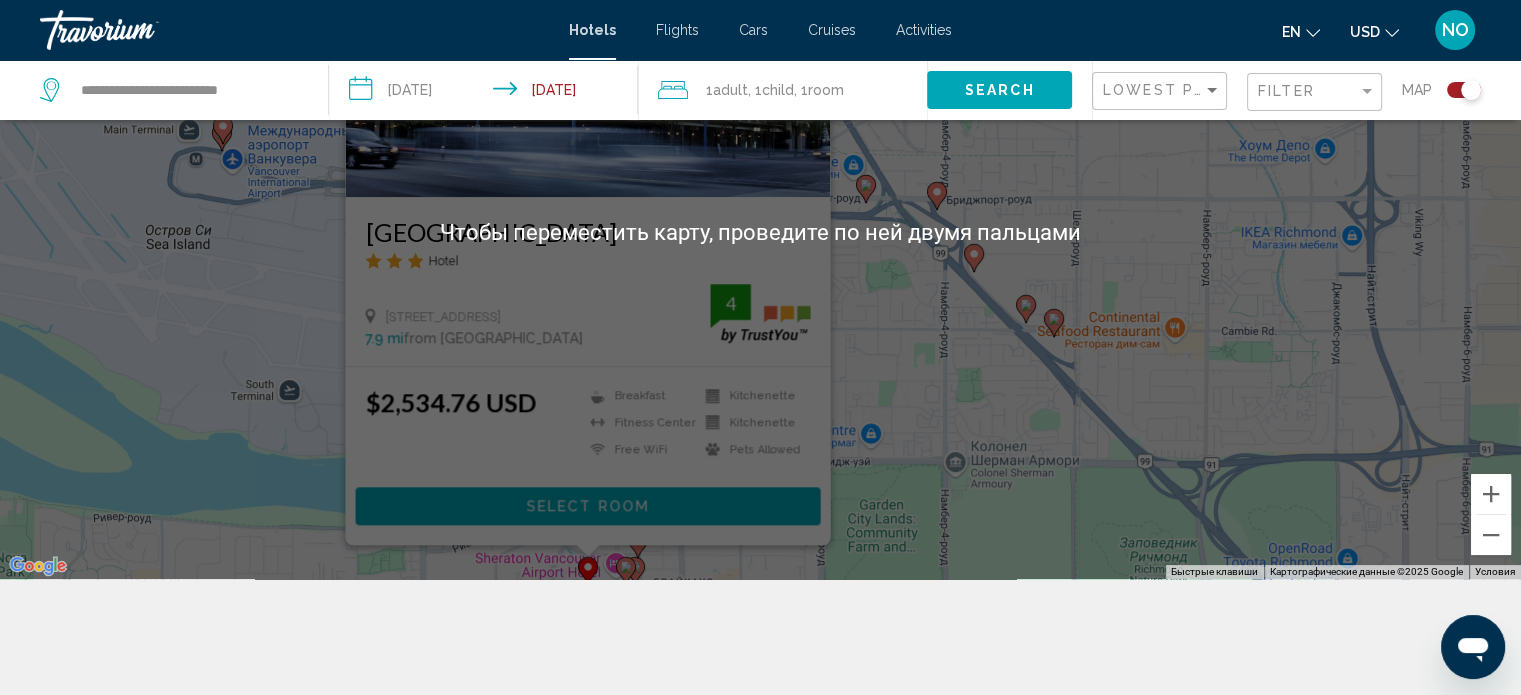 scroll, scrollTop: 240, scrollLeft: 0, axis: vertical 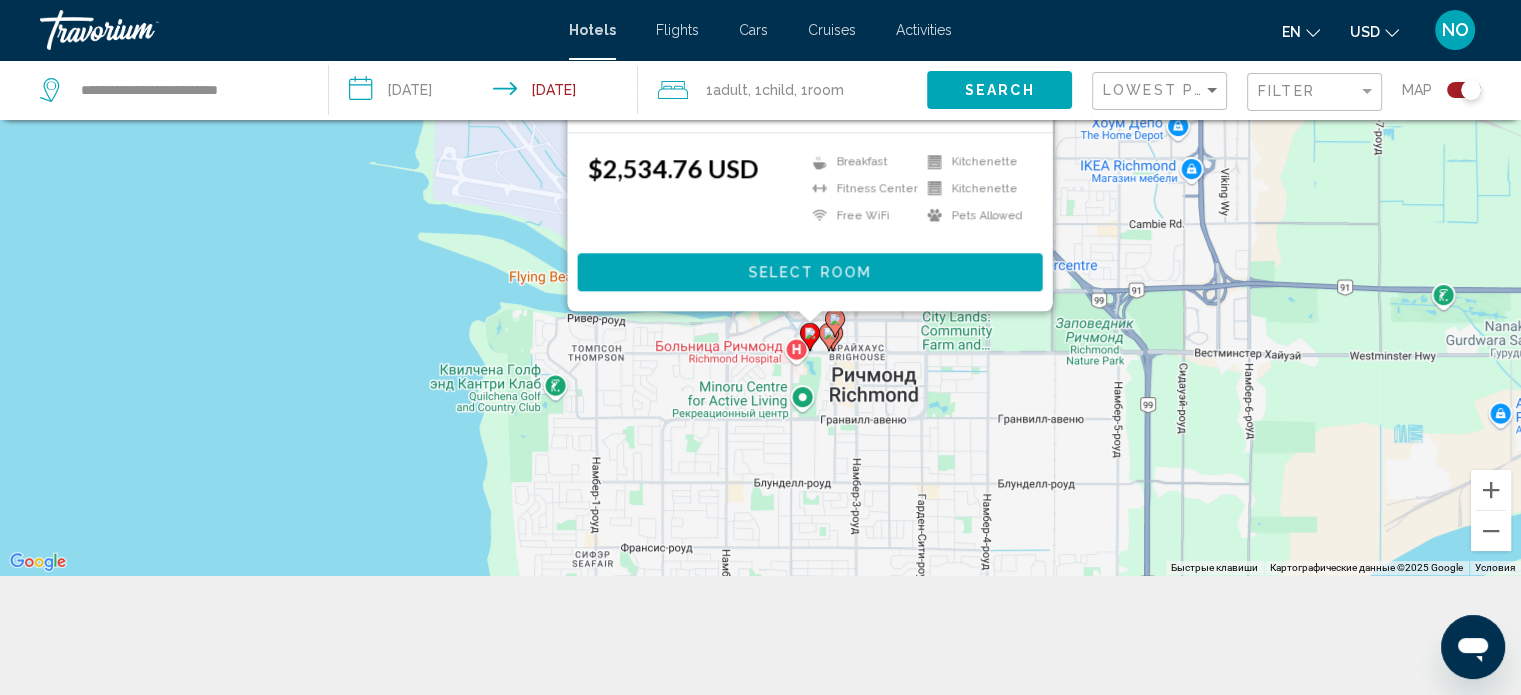 click 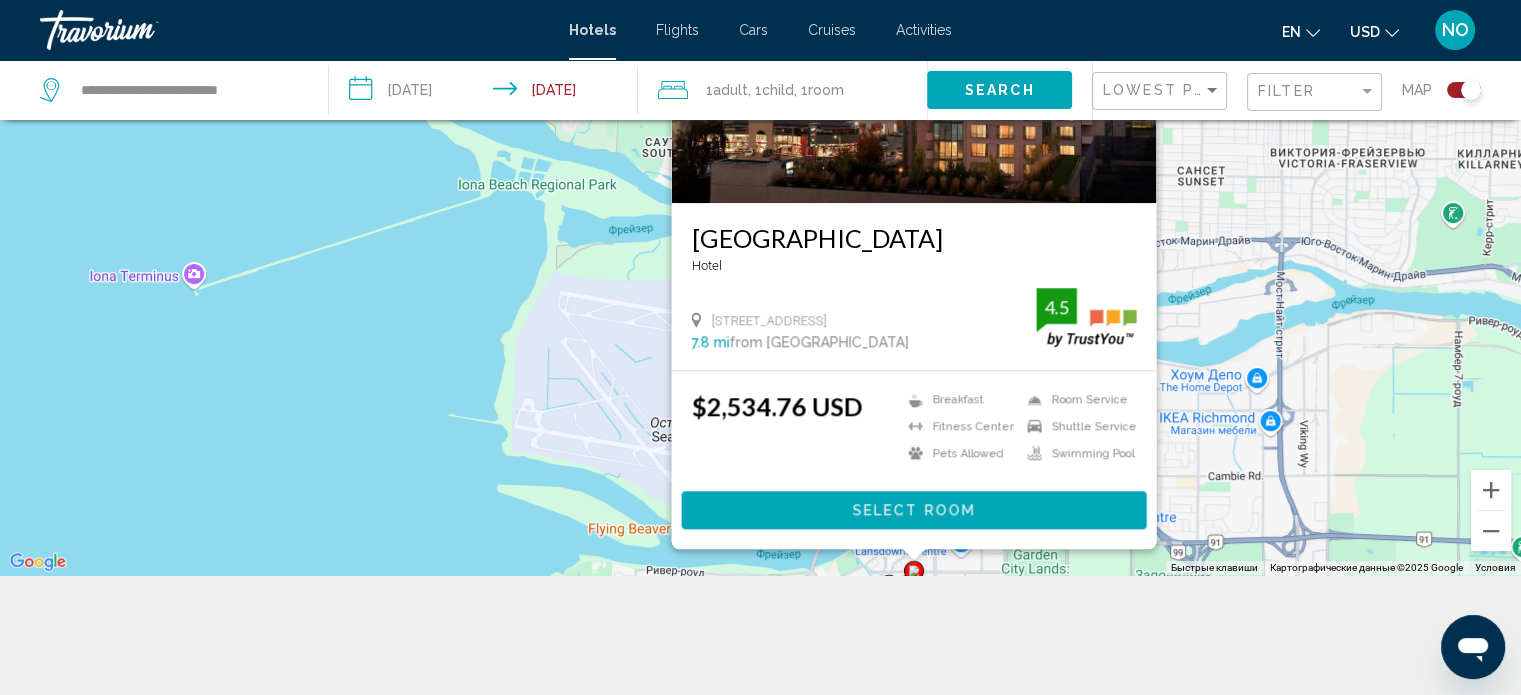 click on "Для навигации используйте клавиши со стрелками. Чтобы активировать перетаскивание с помощью клавиатуры, нажмите Alt + Ввод. После этого перемещайте маркер, используя клавиши со стрелками. Чтобы завершить перетаскивание, нажмите клавишу Ввод. Чтобы отменить действие, нажмите клавишу Esc.  [GEOGRAPHIC_DATA]
[STREET_ADDRESS][GEOGRAPHIC_DATA] mi  from [GEOGRAPHIC_DATA] from hotel 4.5 $2,534.76 USD
Breakfast
[GEOGRAPHIC_DATA]
Pets Allowed
Room Service
Shuttle Service
4.5" at bounding box center [760, 227] 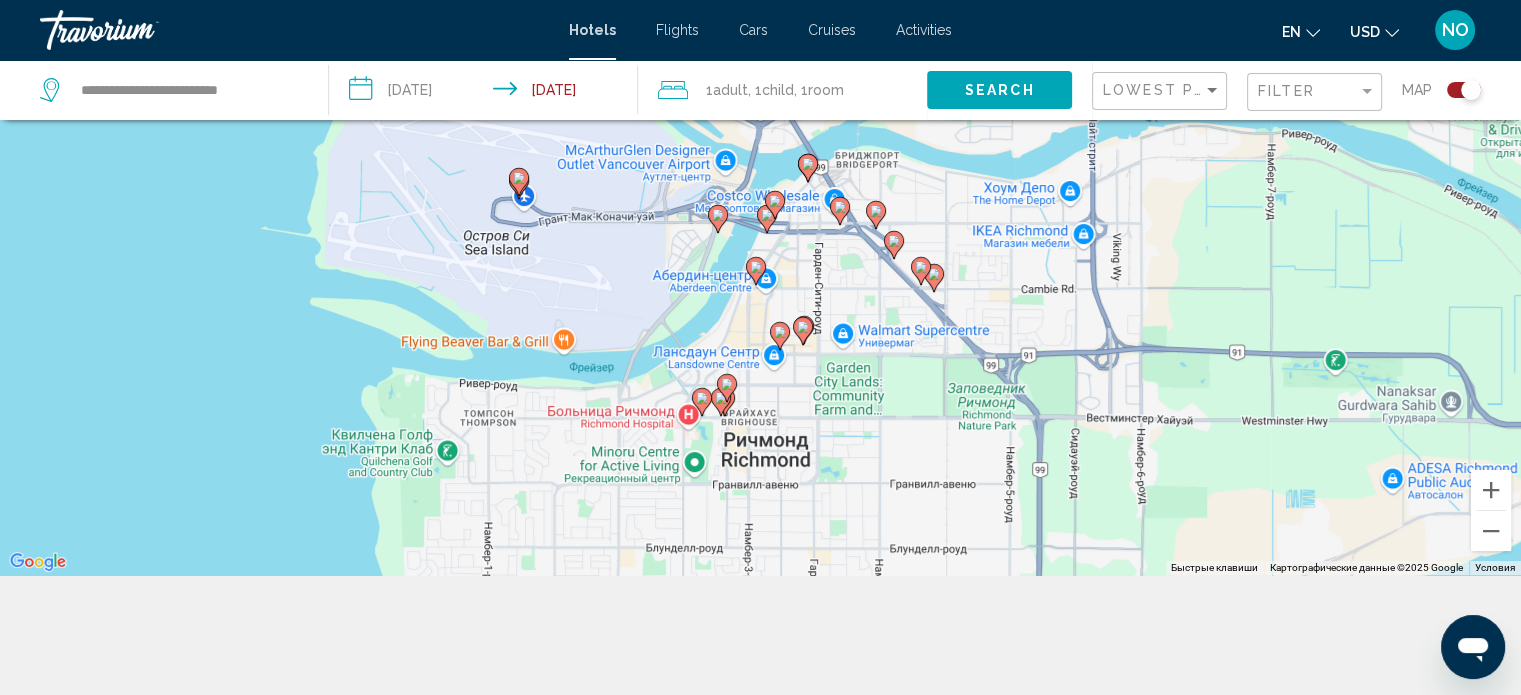 click 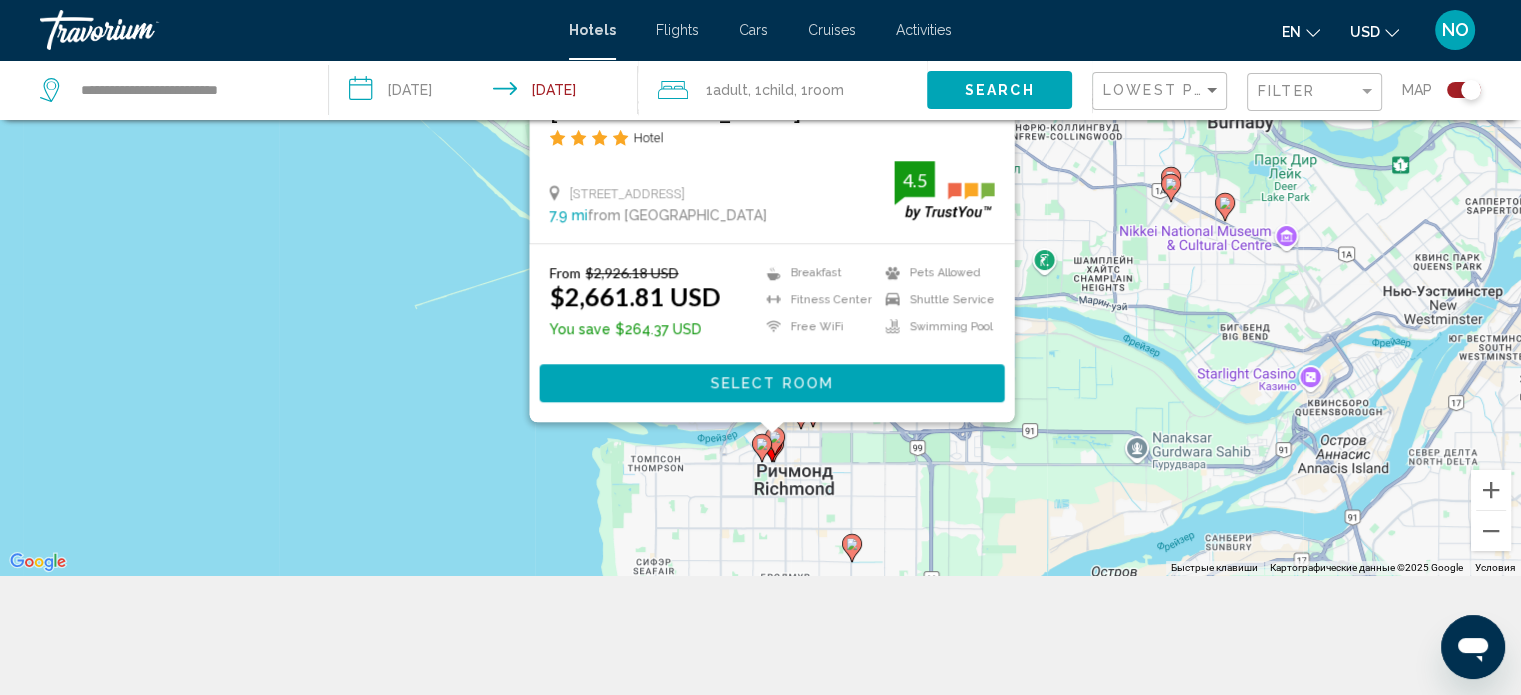 click on "Для навигации используйте клавиши со стрелками. Чтобы активировать перетаскивание с помощью клавиатуры, нажмите Alt + Ввод. После этого перемещайте маркер, используя клавиши со стрелками. Чтобы завершить перетаскивание, нажмите клавишу Ввод. Чтобы отменить действие, нажмите клавишу Esc. Save up to  9%   [GEOGRAPHIC_DATA]
Hotel
[STREET_ADDRESS] 7.9 mi  from [GEOGRAPHIC_DATA] from hotel 4.5 From $2,926.18 USD $2,661.81 USD  You save  $264.37 USD
Breakfast
[GEOGRAPHIC_DATA]" at bounding box center [760, 227] 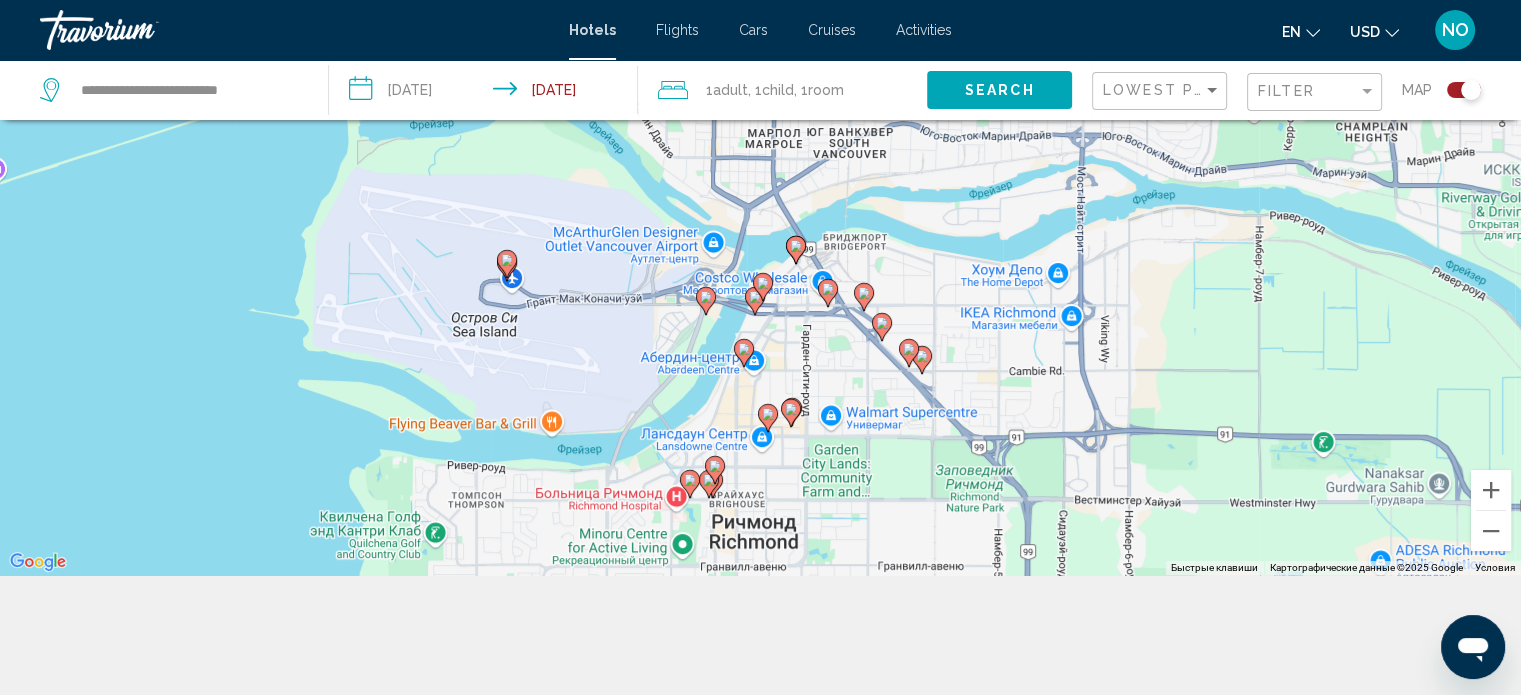 click 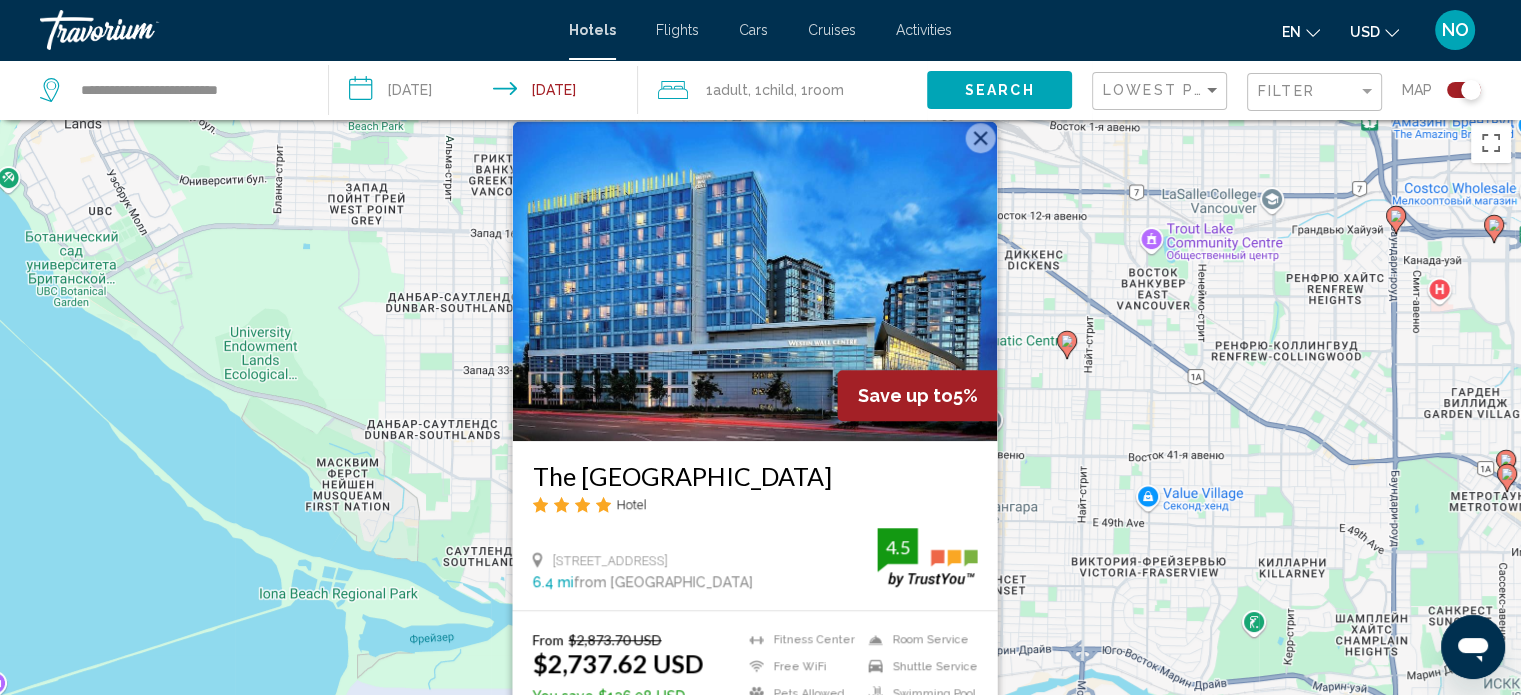 scroll, scrollTop: 0, scrollLeft: 0, axis: both 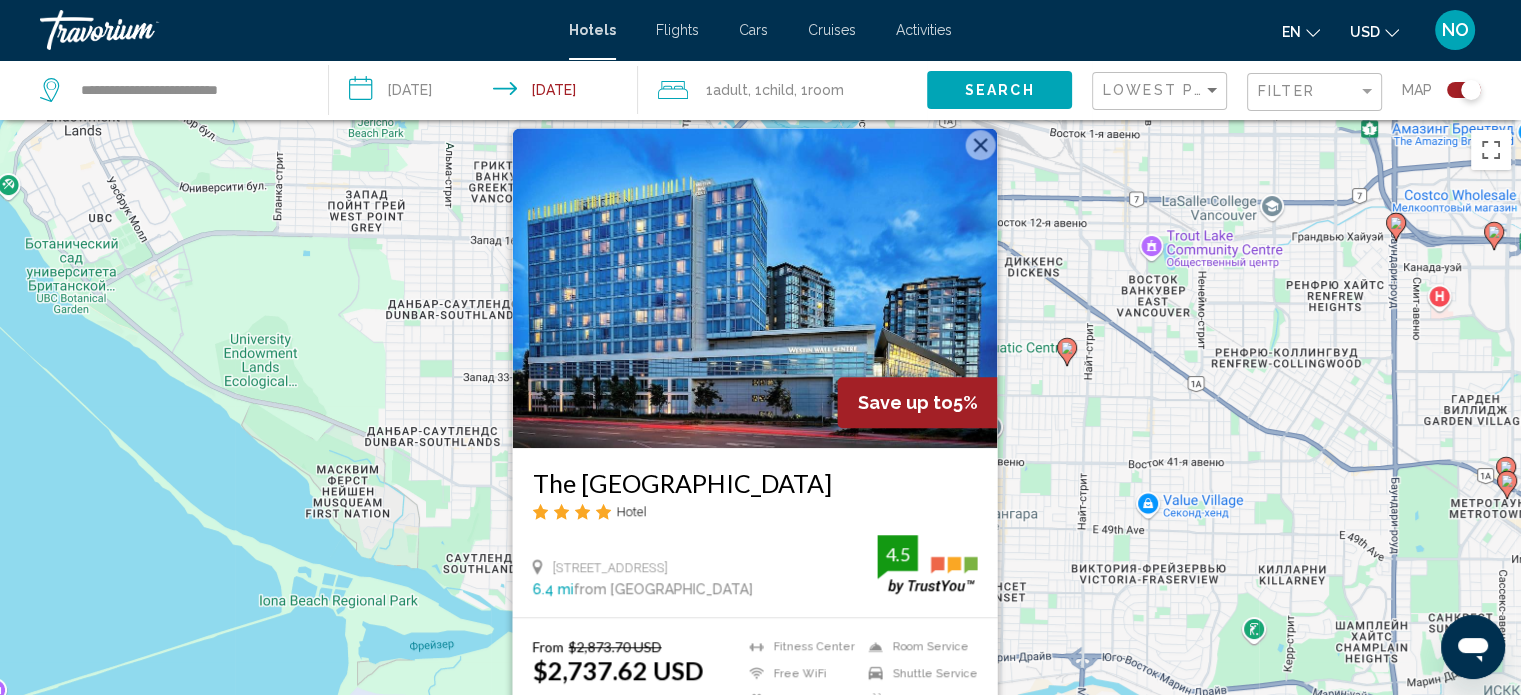 click on "Для навигации используйте клавиши со стрелками. Чтобы активировать перетаскивание с помощью клавиатуры, нажмите Alt + Ввод. После этого перемещайте маркер, используя клавиши со стрелками. Чтобы завершить перетаскивание, нажмите клавишу Ввод. Чтобы отменить действие, нажмите клавишу Esc. Save up to  5%   The [GEOGRAPHIC_DATA]
Hotel
[STREET_ADDRESS] 6.4 mi  from [GEOGRAPHIC_DATA] from hotel 4.5 From $2,873.70 USD $2,737.62 USD  You save  $136.08 USD
[GEOGRAPHIC_DATA]
Free WiFi  4.5" at bounding box center [760, 467] 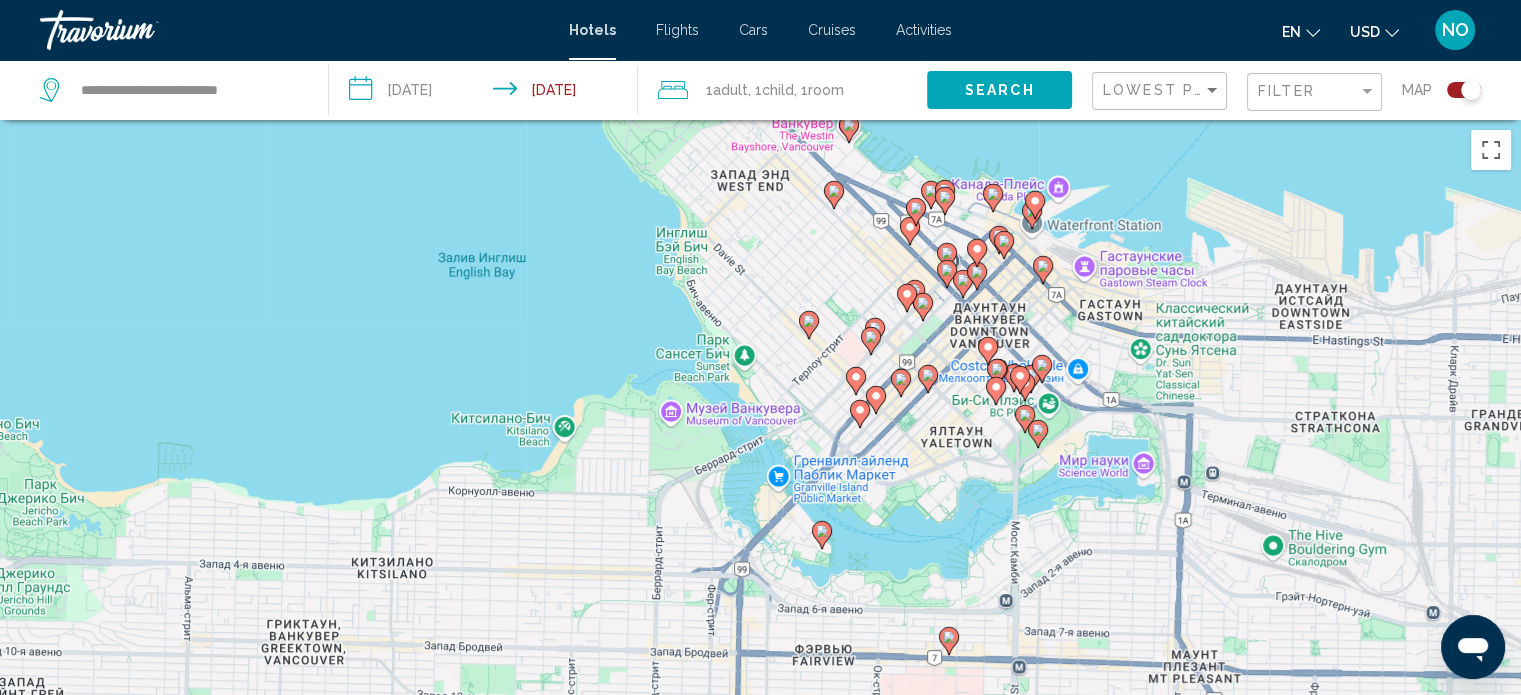 click 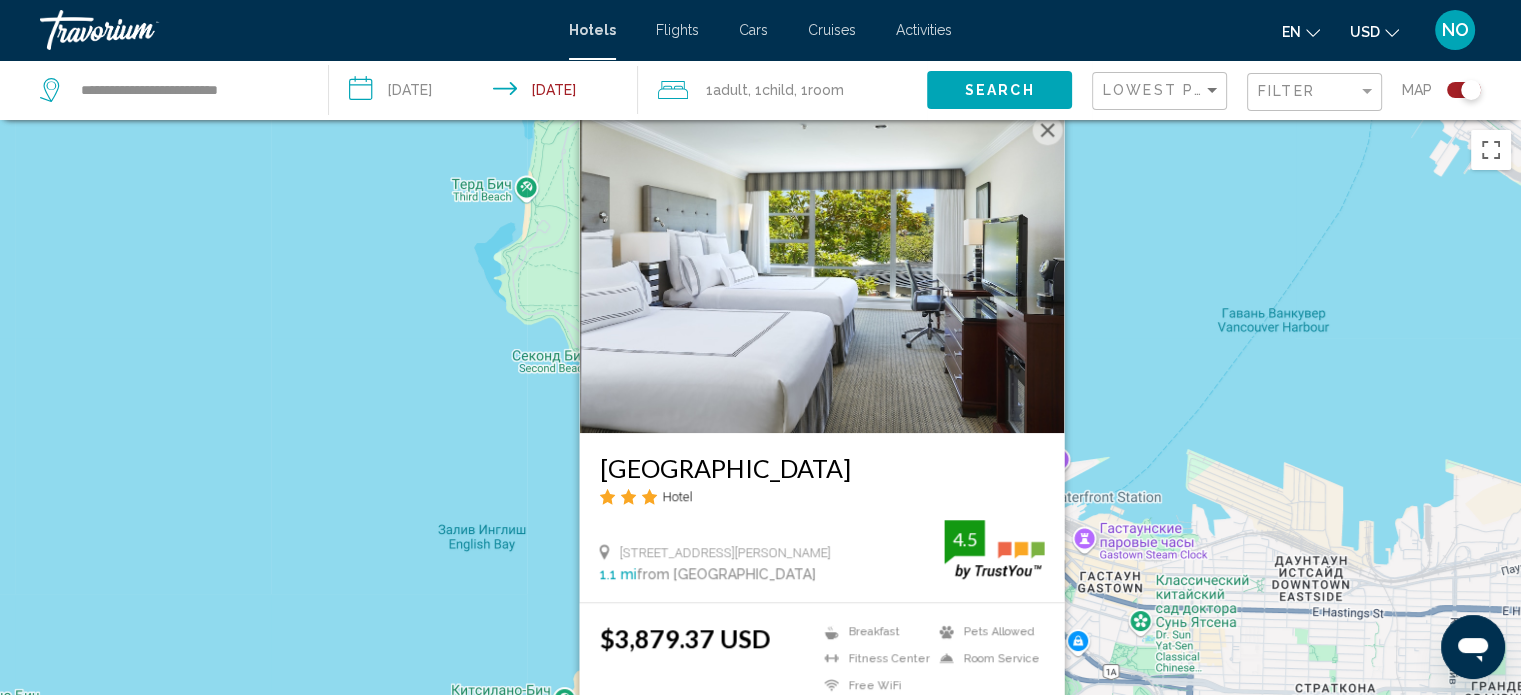 click on "Для навигации используйте клавиши со стрелками. Чтобы активировать перетаскивание с помощью клавиатуры, нажмите Alt + Ввод. После этого перемещайте маркер, используя клавиши со стрелками. Чтобы завершить перетаскивание, нажмите клавишу Ввод. Чтобы отменить действие, нажмите клавишу Esc.  [GEOGRAPHIC_DATA]
Hotel
[STREET_ADDRESS][PERSON_NAME] 1.1 mi  from [GEOGRAPHIC_DATA] from hotel 4.5 $3,879.37 USD
Breakfast
[GEOGRAPHIC_DATA]
Free WiFi
Pets Allowed  4.5" at bounding box center (760, 467) 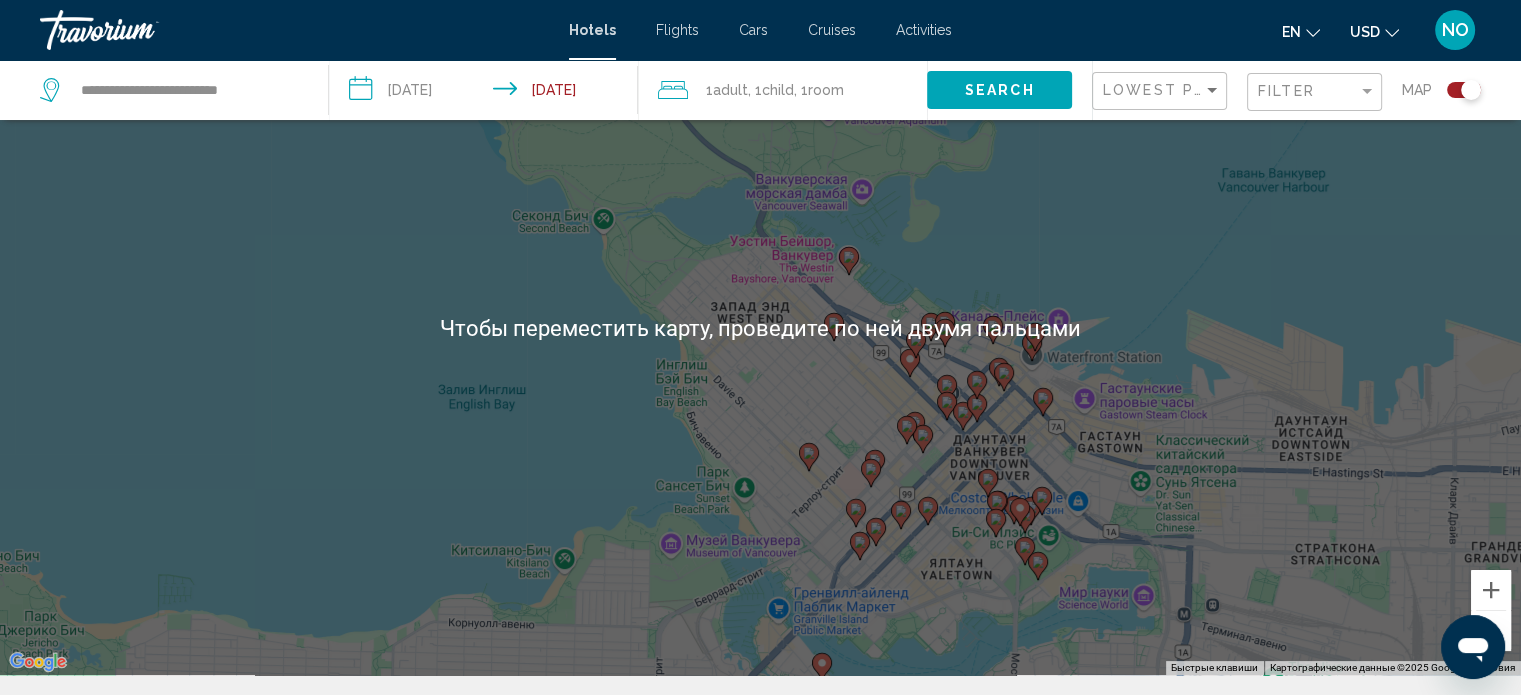 scroll, scrollTop: 140, scrollLeft: 0, axis: vertical 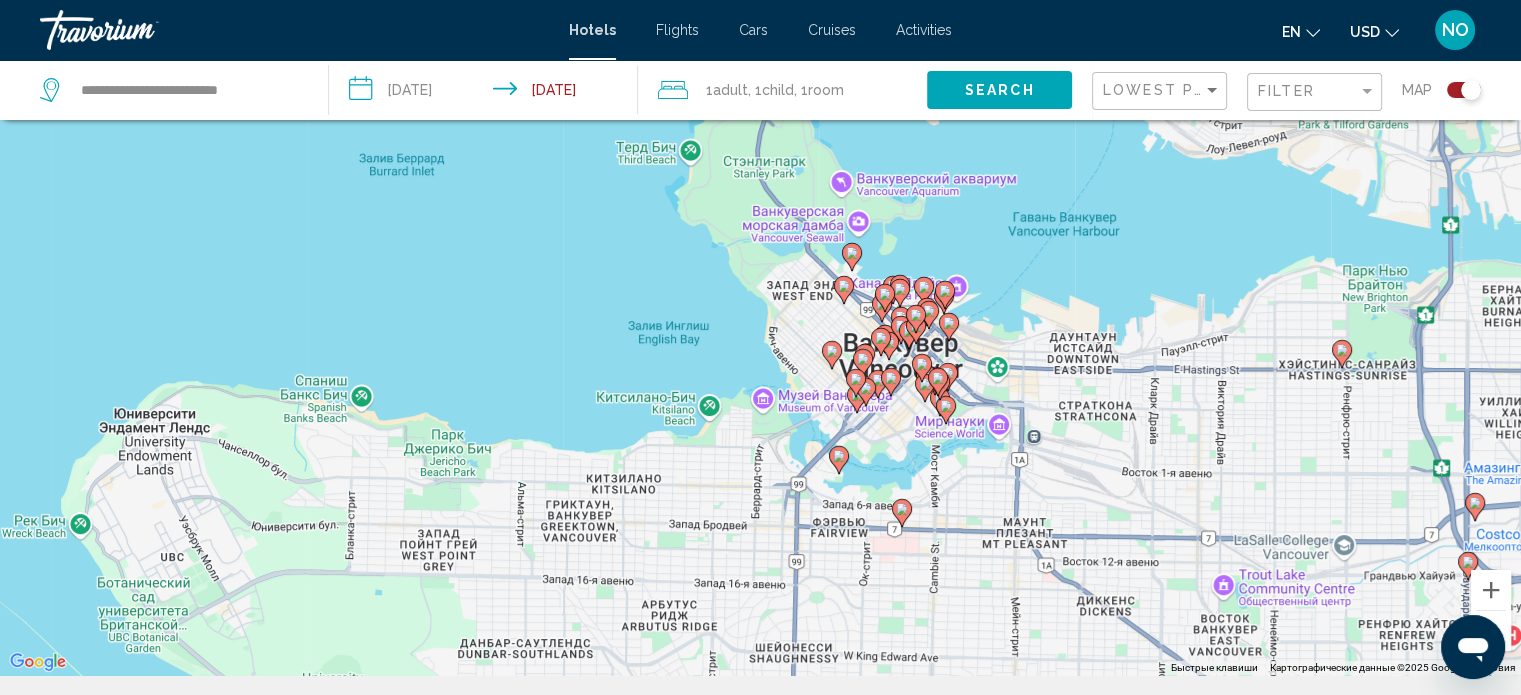 click 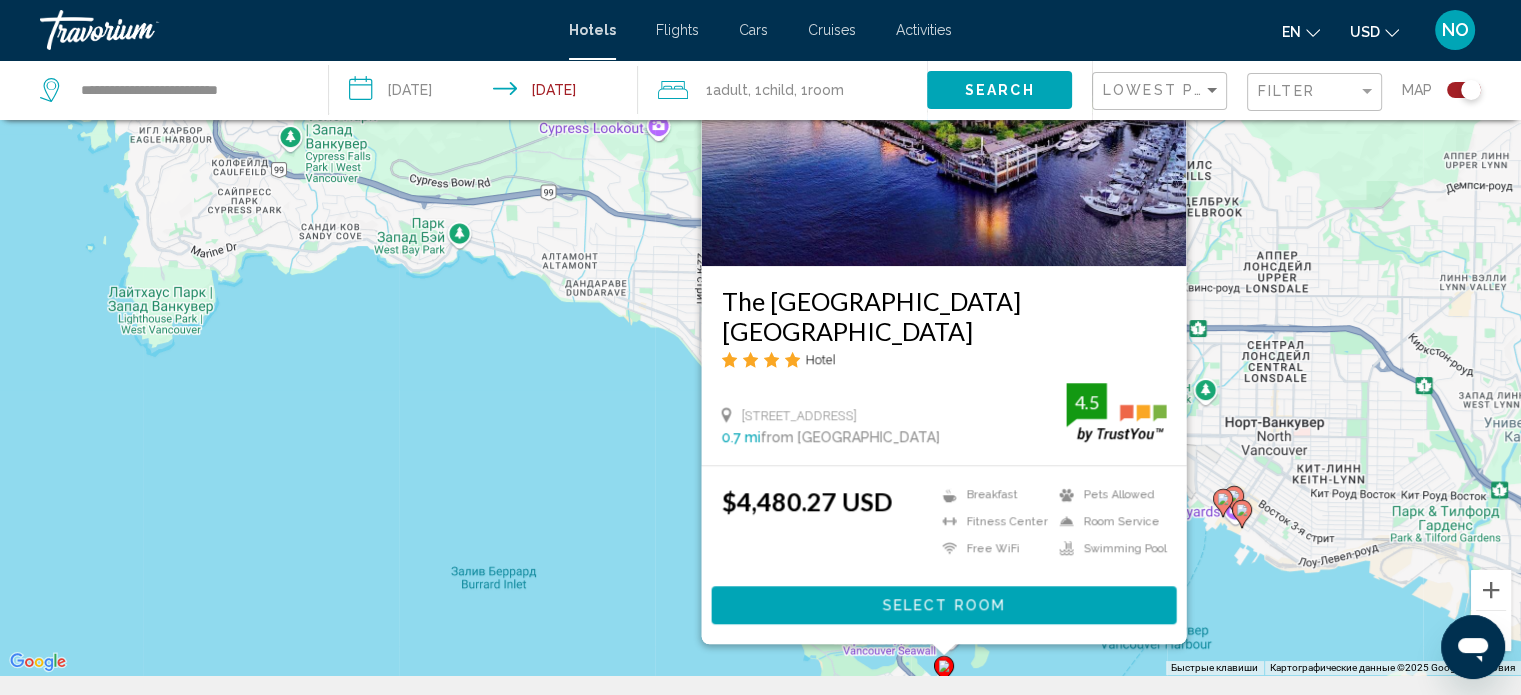 click on "Для навигации используйте клавиши со стрелками. Чтобы активировать перетаскивание с помощью клавиатуры, нажмите Alt + Ввод. После этого перемещайте маркер, используя клавиши со стрелками. Чтобы завершить перетаскивание, нажмите клавишу Ввод. Чтобы отменить действие, нажмите клавишу Esc.  The [GEOGRAPHIC_DATA] [GEOGRAPHIC_DATA]
Hotel
[STREET_ADDRESS] 0.7 mi  from [GEOGRAPHIC_DATA] from hotel 4.5 $4,480.27 USD
Breakfast
[GEOGRAPHIC_DATA]
Free WiFi" at bounding box center (760, 327) 